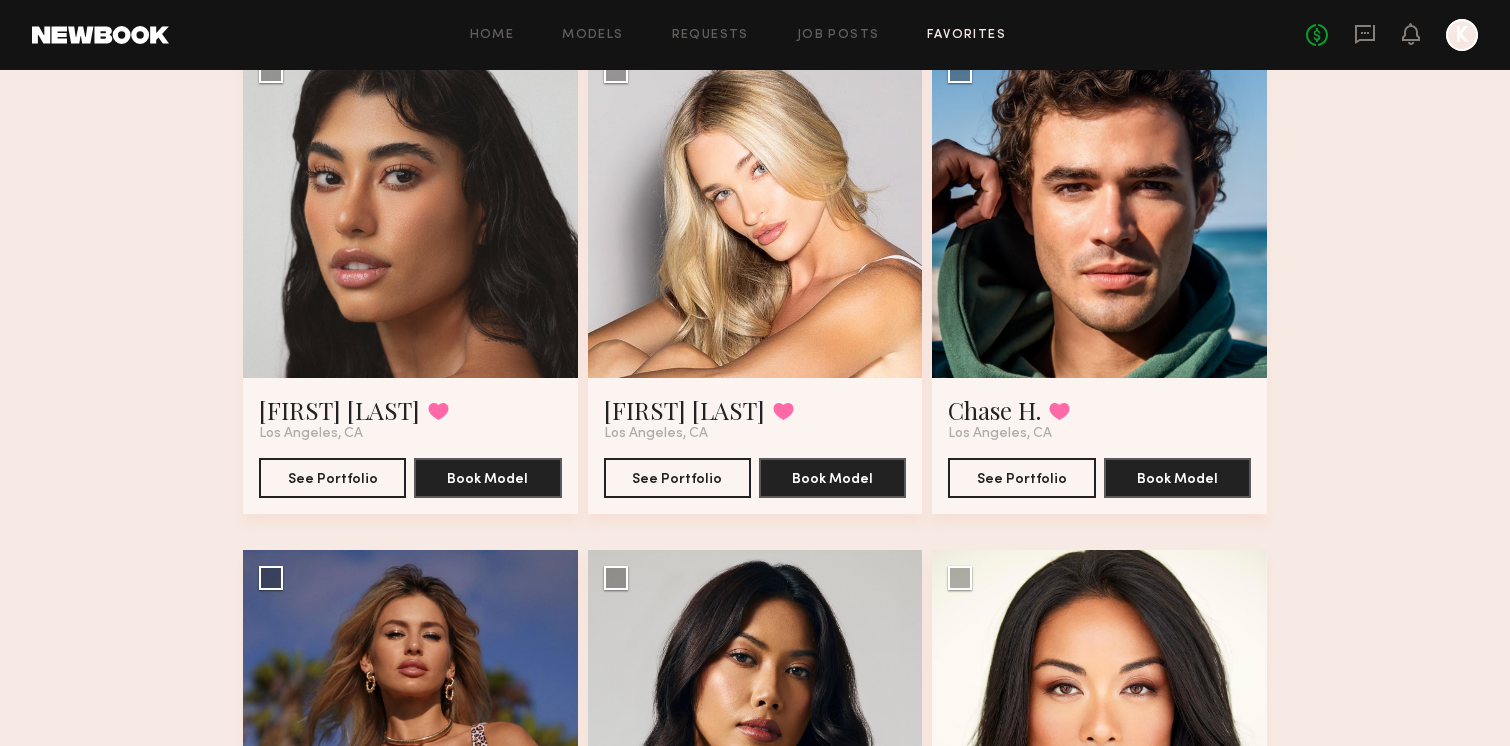 scroll, scrollTop: 4137, scrollLeft: 0, axis: vertical 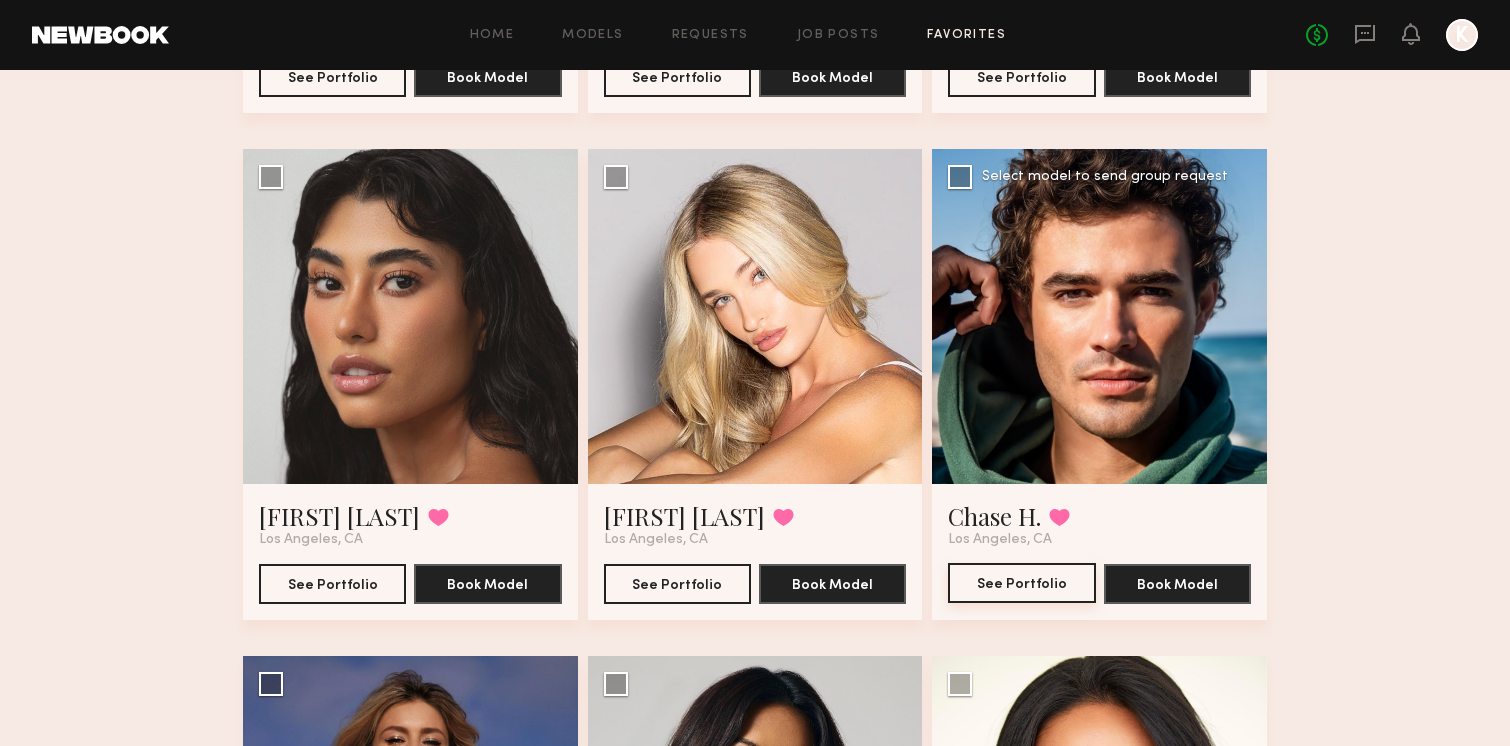 click on "See Portfolio" 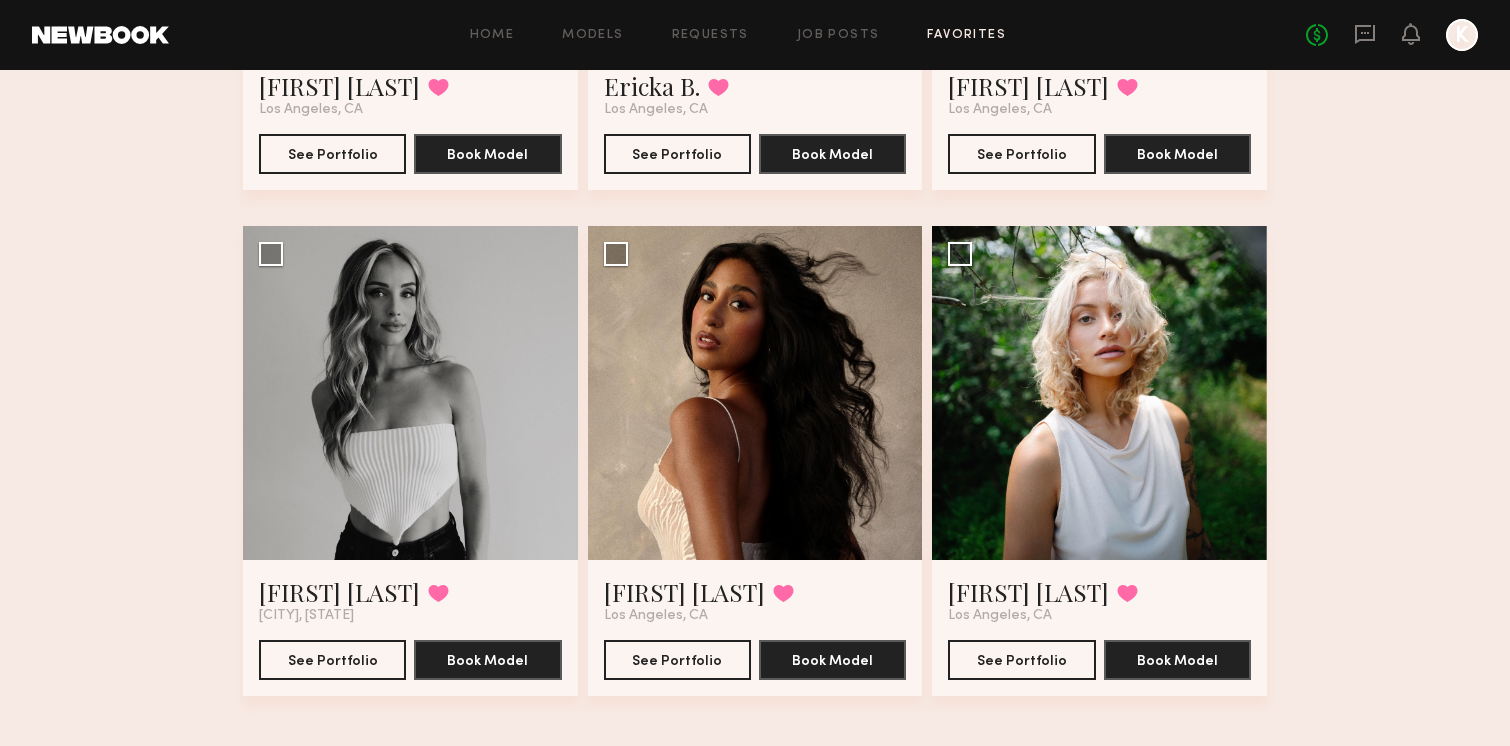scroll, scrollTop: 5091, scrollLeft: 0, axis: vertical 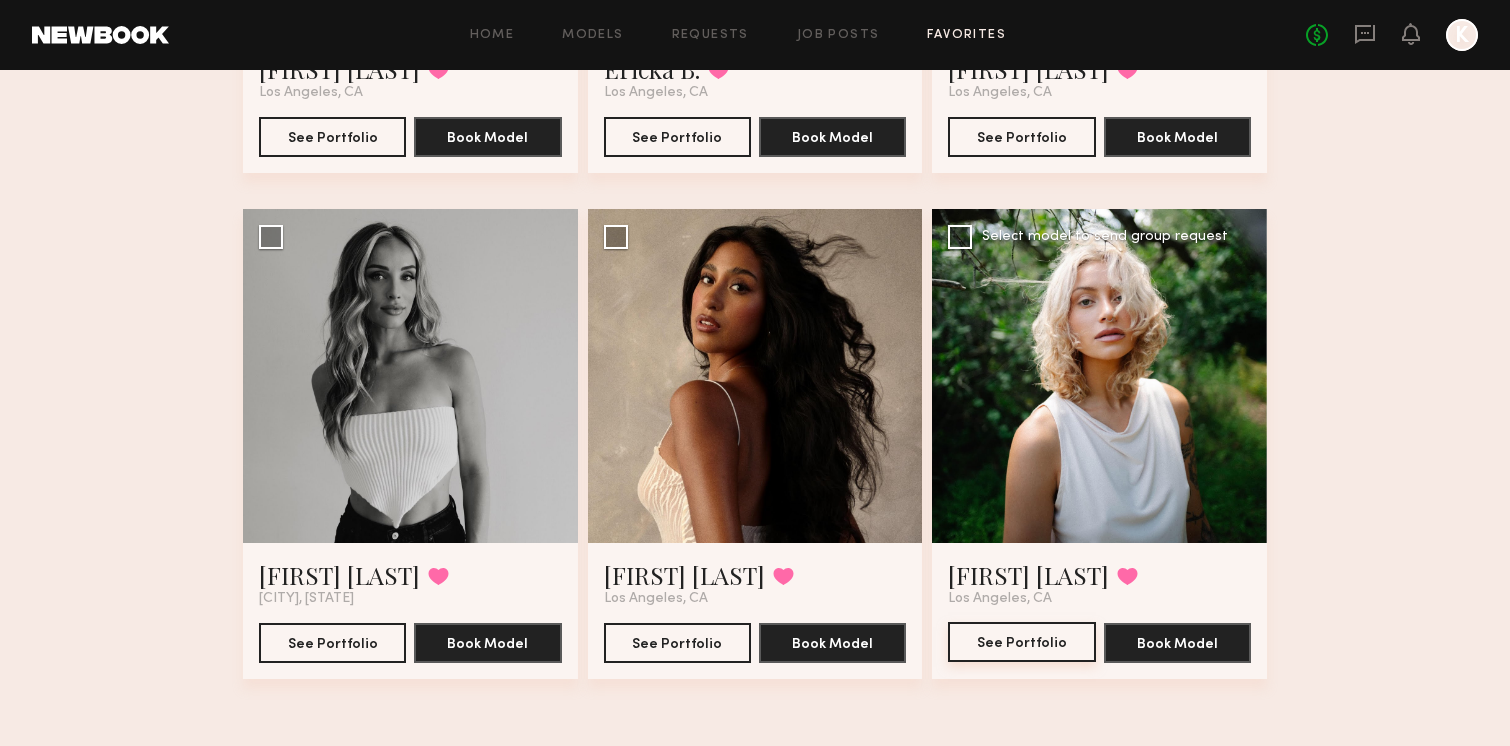click on "See Portfolio" 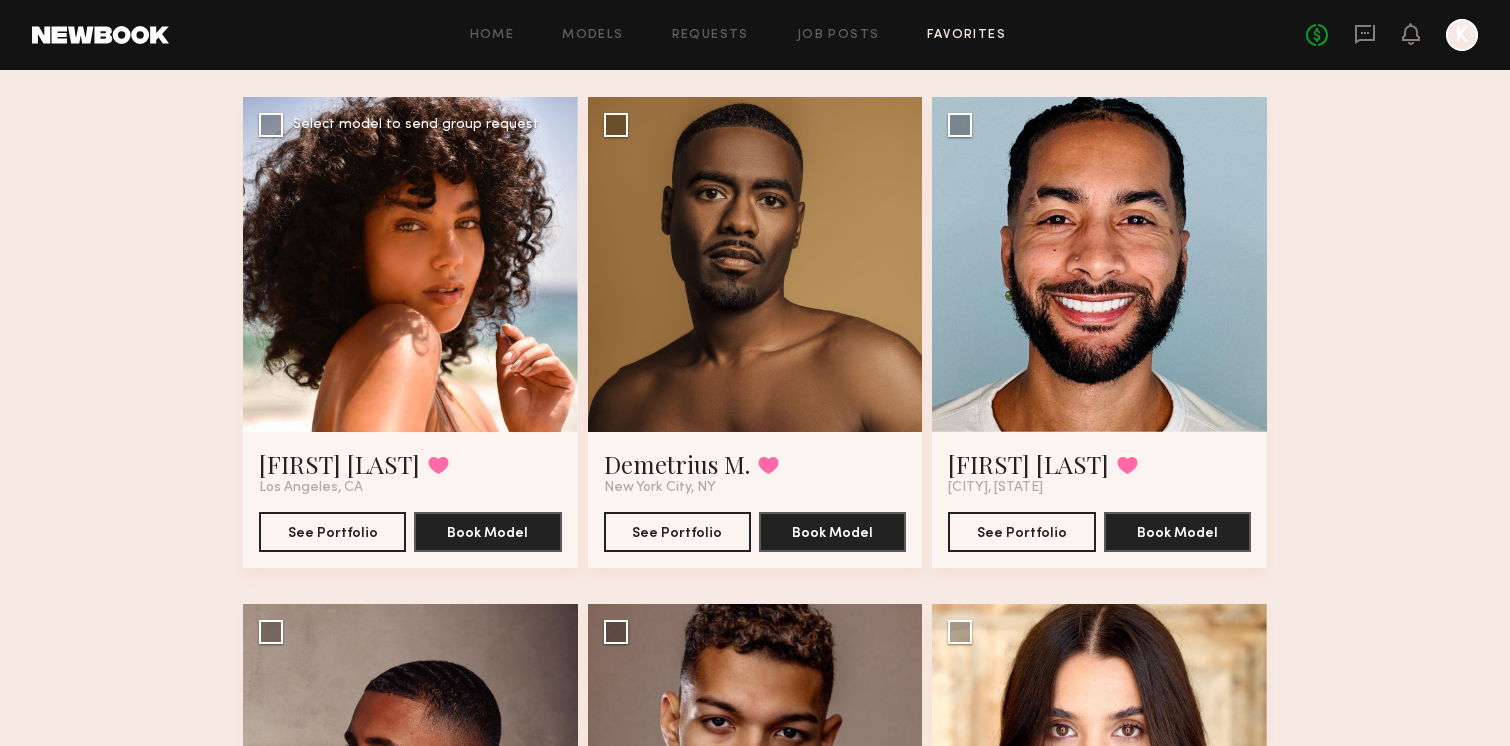 scroll, scrollTop: 135, scrollLeft: 0, axis: vertical 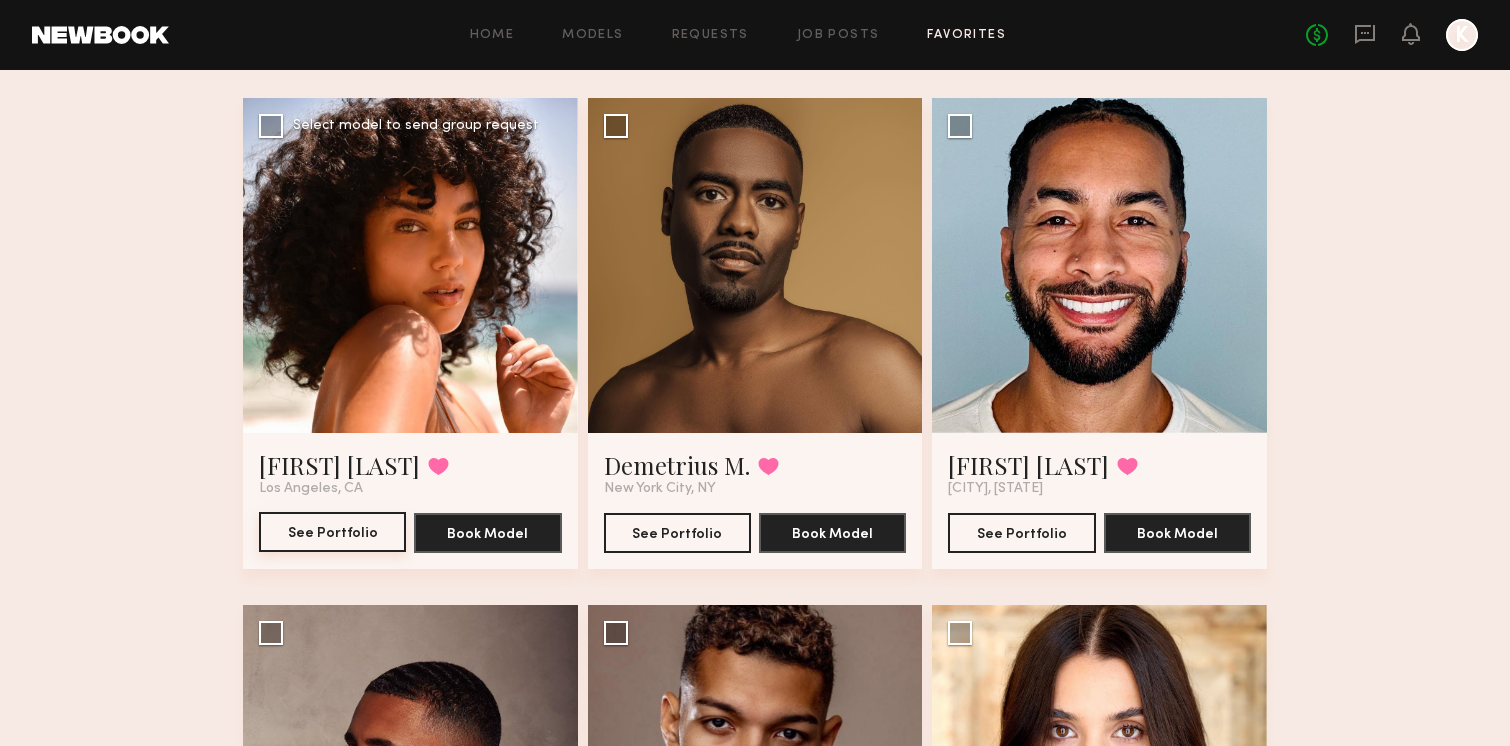 click on "See Portfolio" 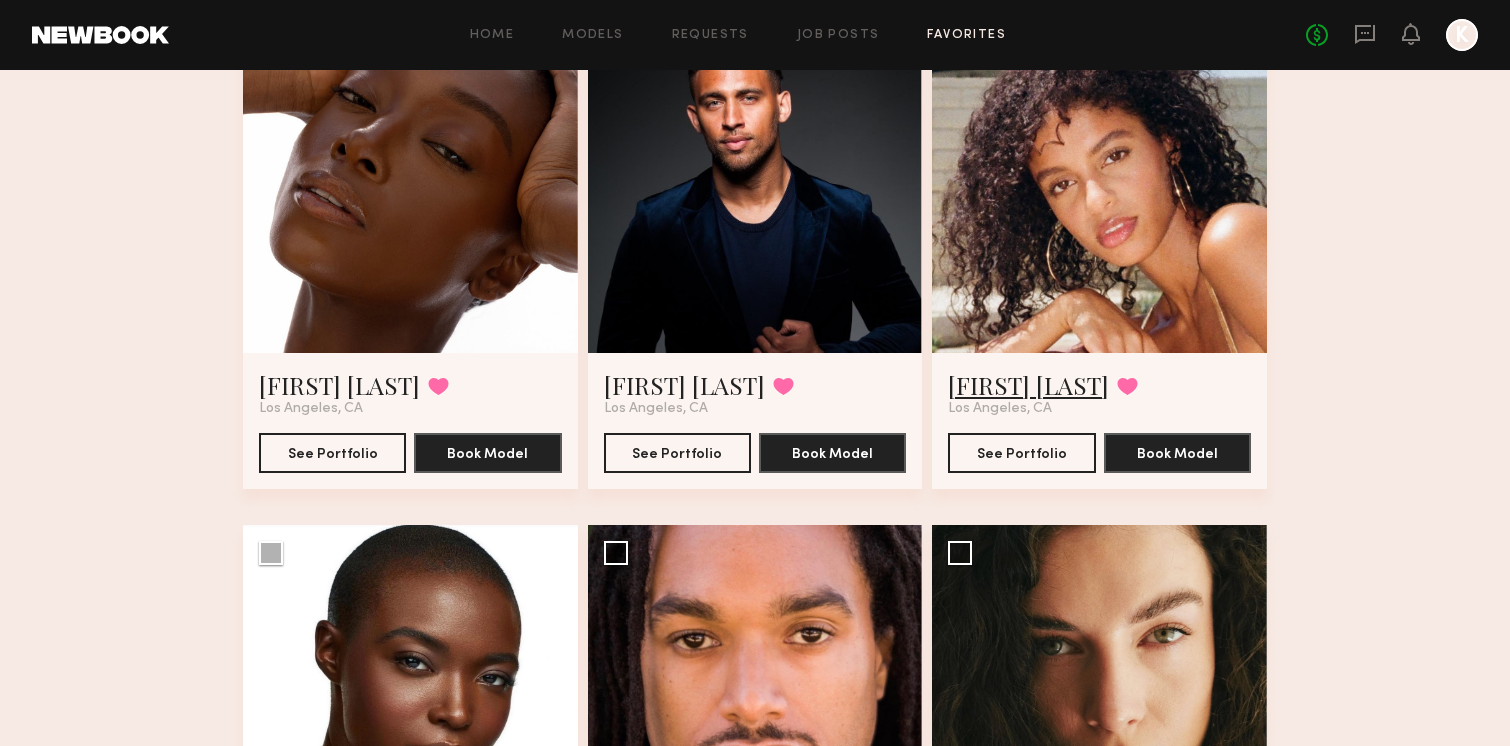 scroll, scrollTop: 2678, scrollLeft: 0, axis: vertical 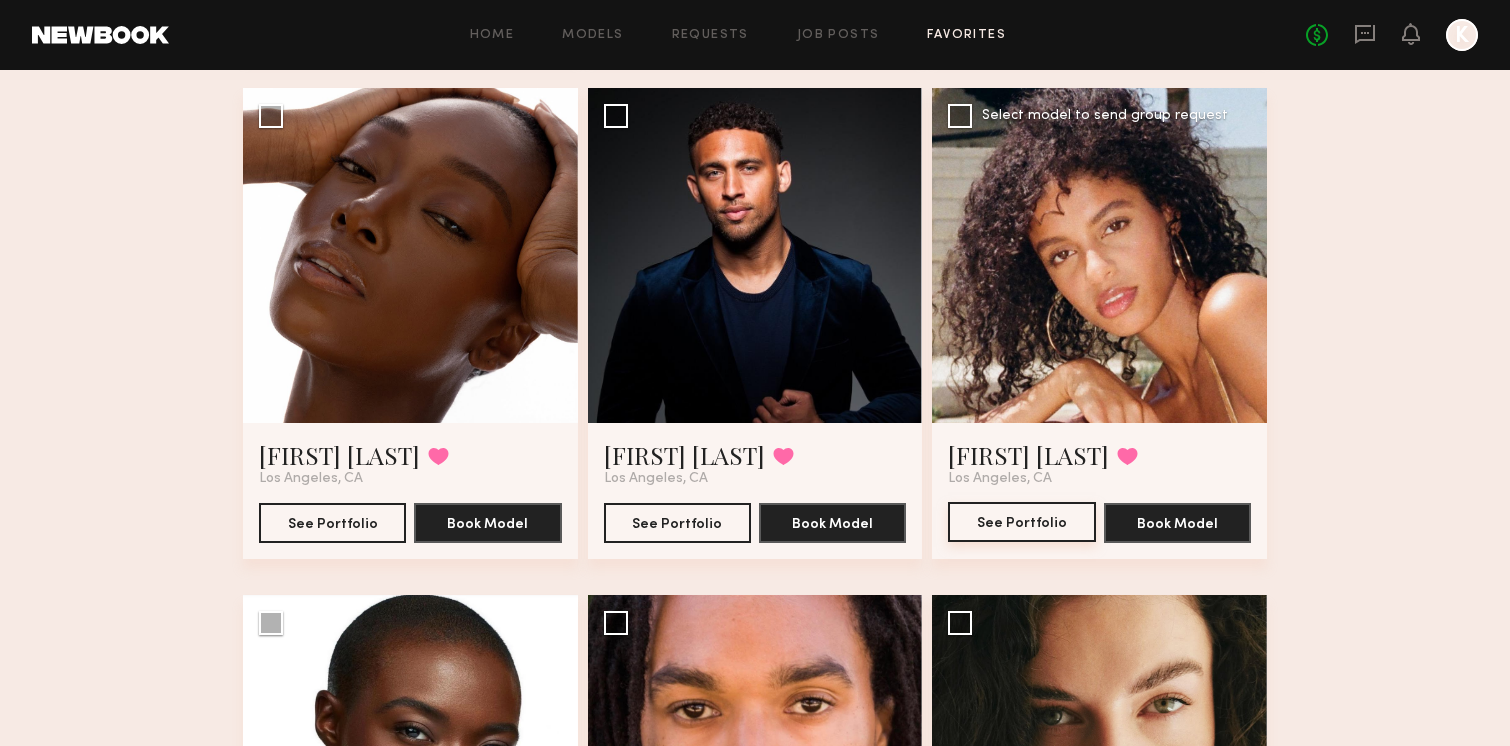 click on "See Portfolio" 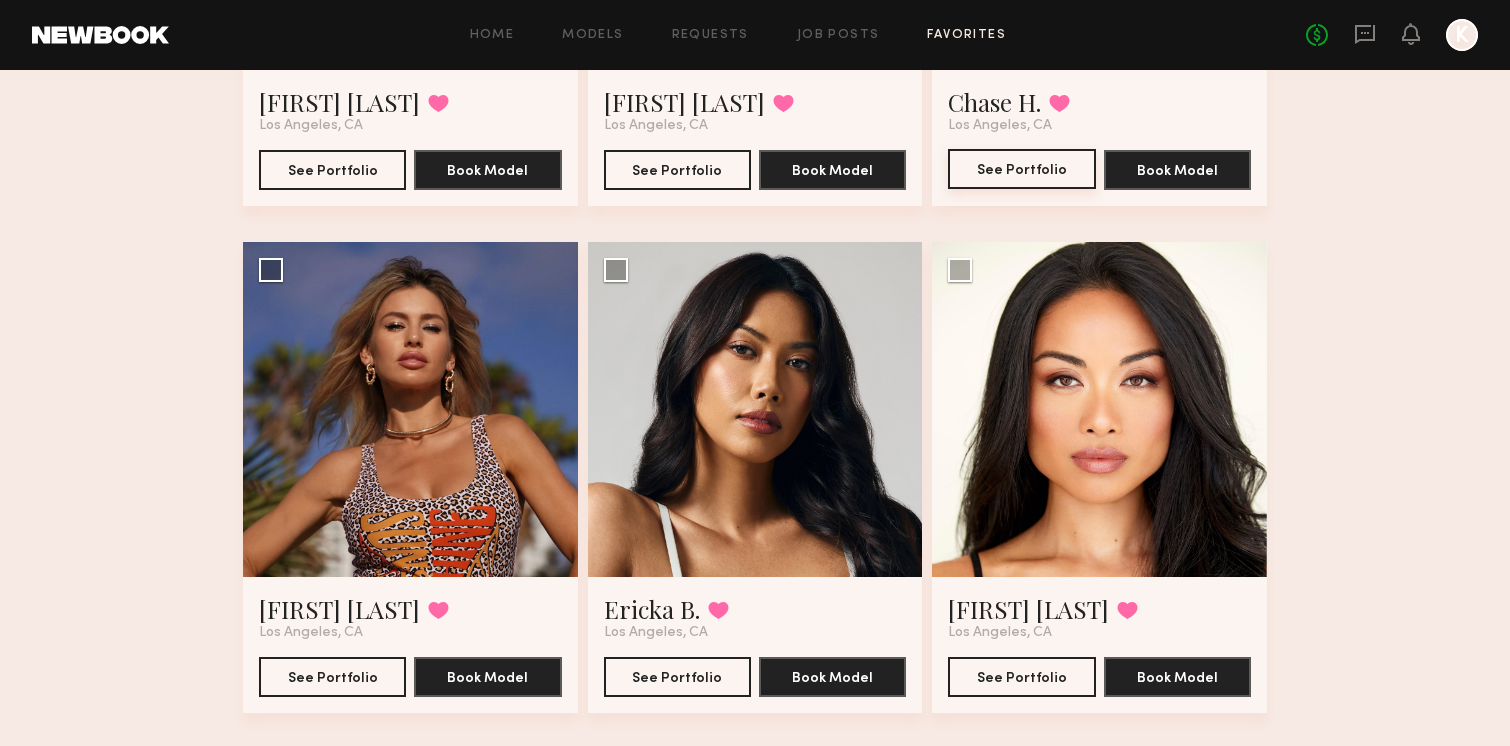 scroll, scrollTop: 4600, scrollLeft: 0, axis: vertical 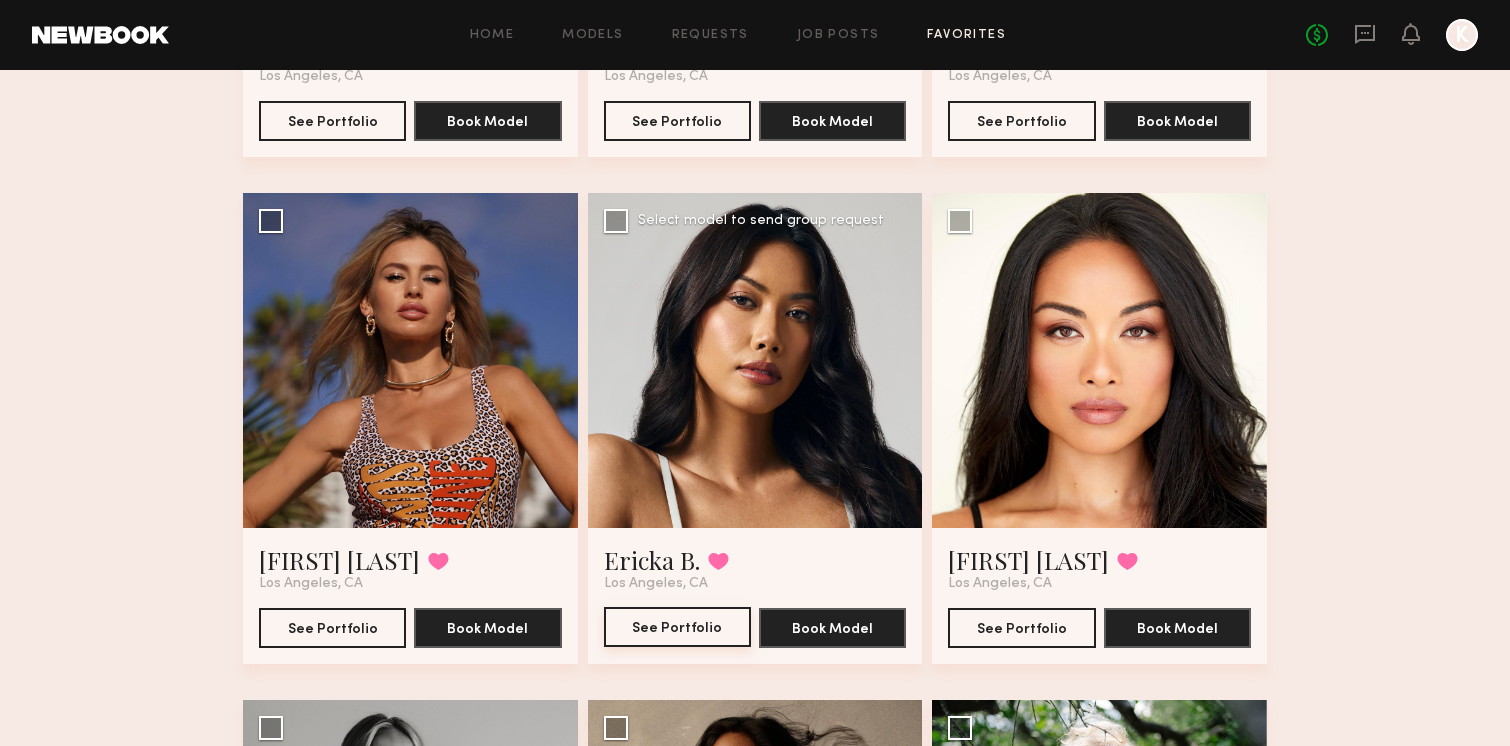 click on "See Portfolio" 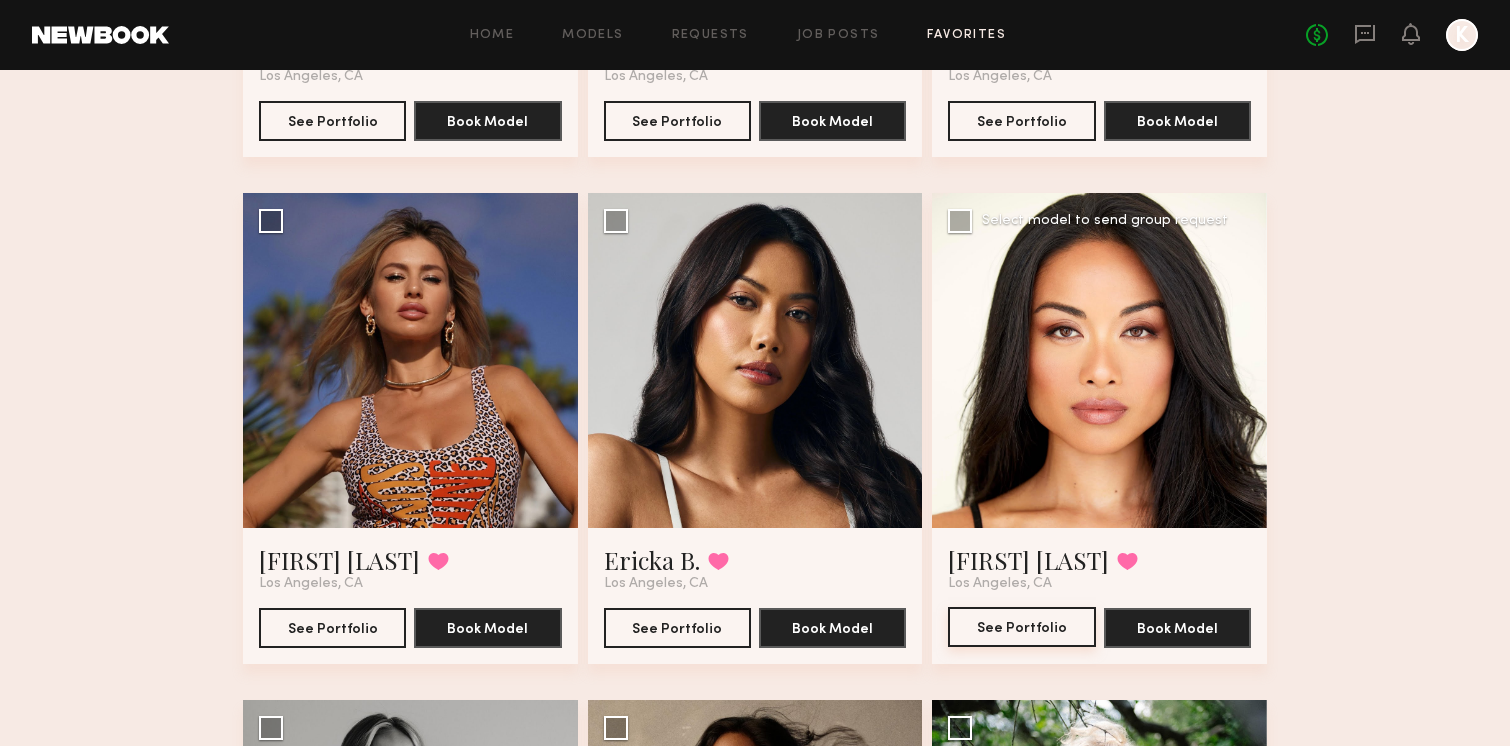 click on "See Portfolio" 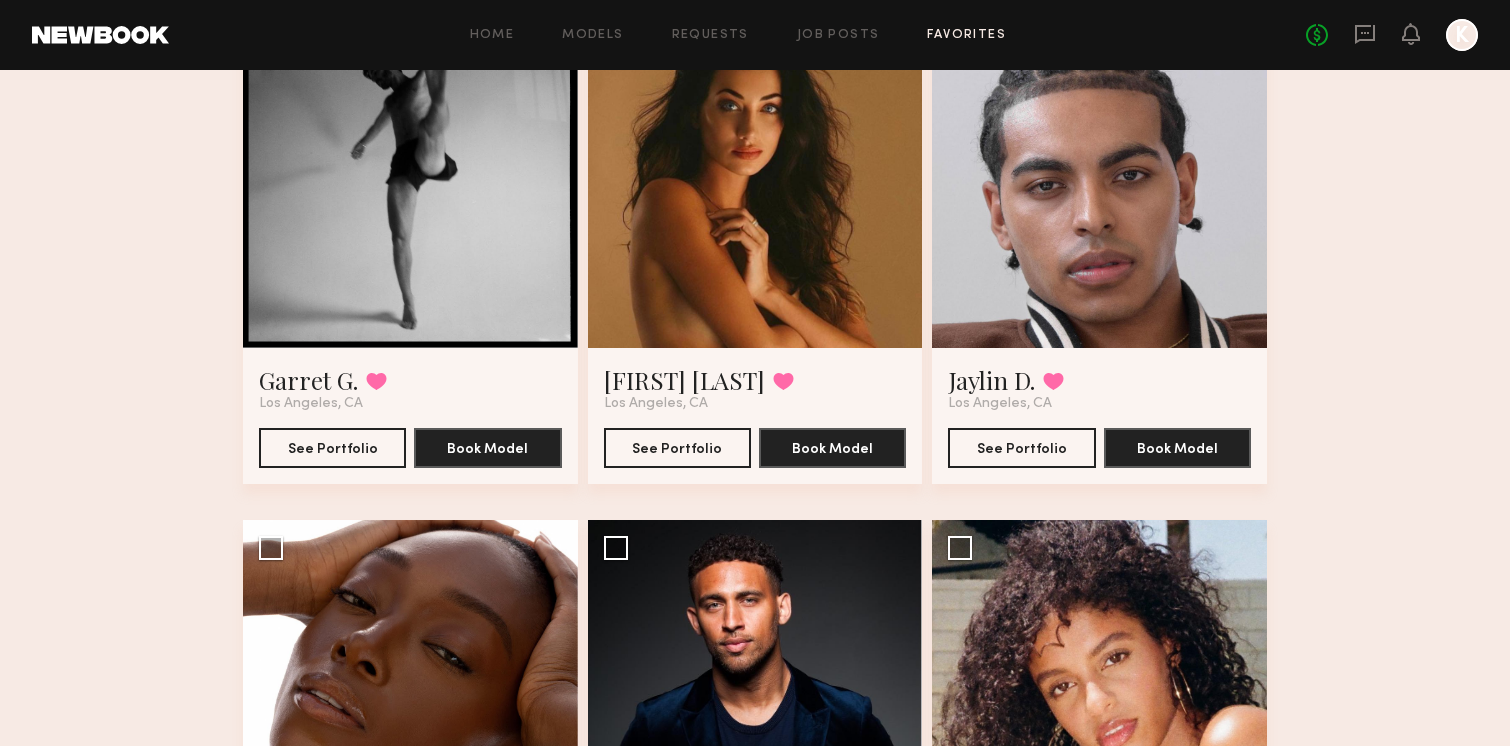 scroll, scrollTop: 2182, scrollLeft: 0, axis: vertical 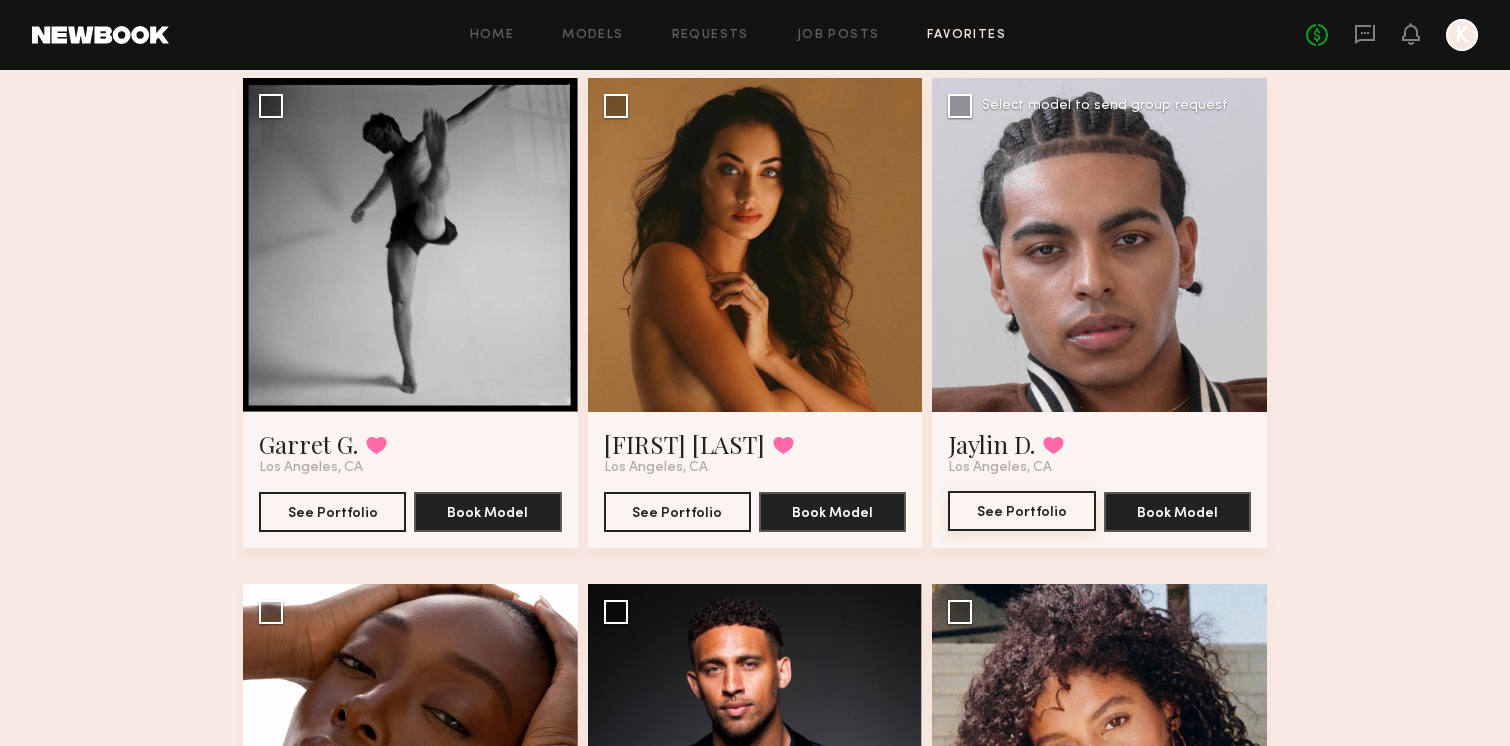 click on "See Portfolio" 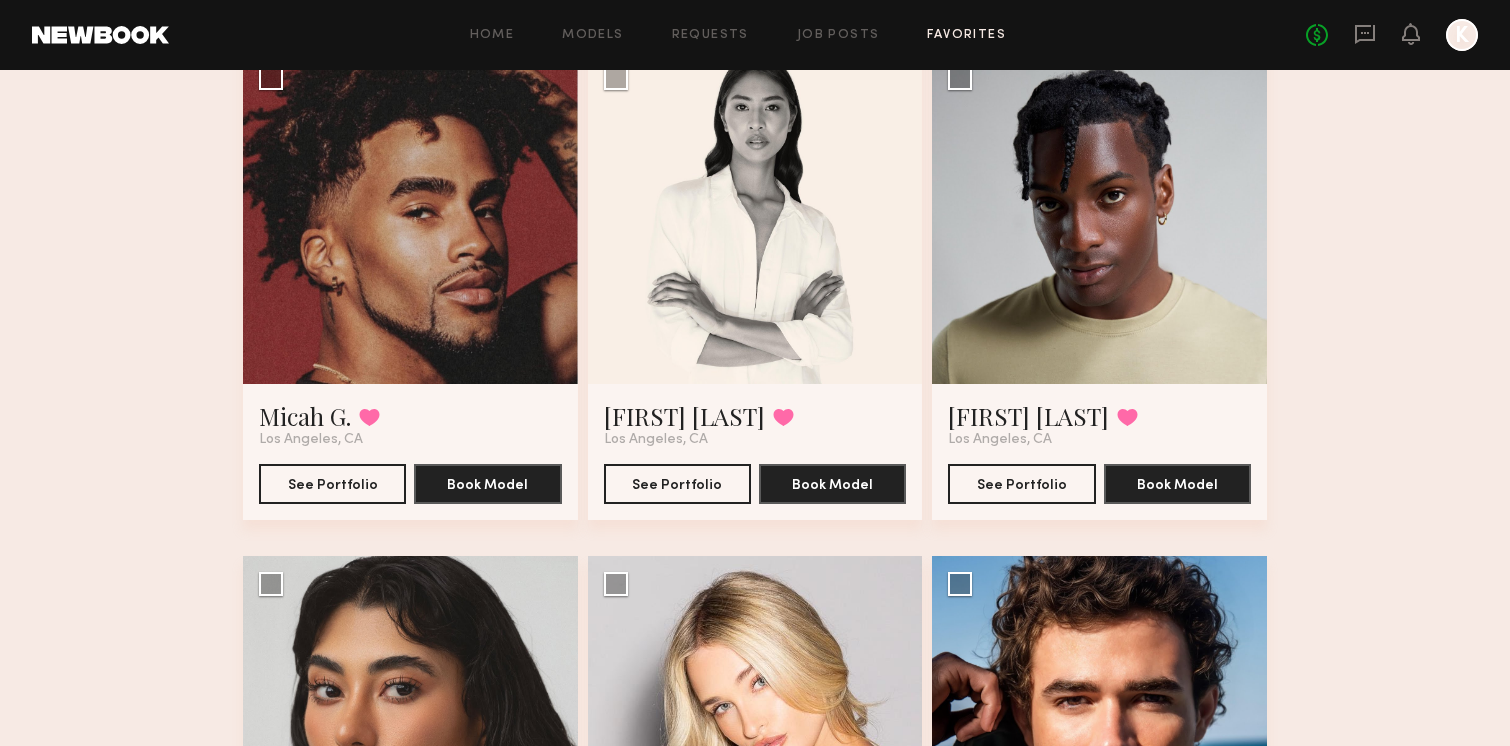 scroll, scrollTop: 3628, scrollLeft: 0, axis: vertical 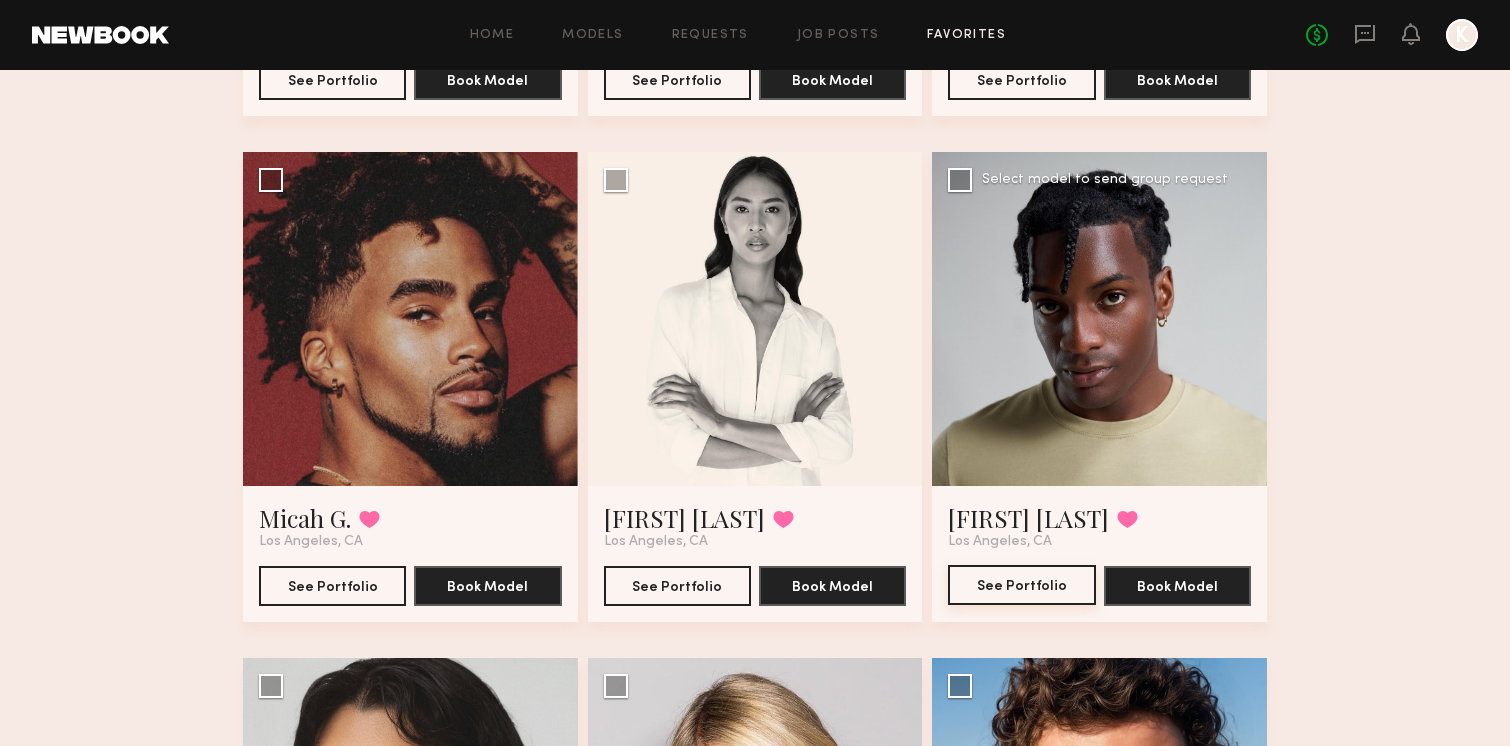 click on "See Portfolio" 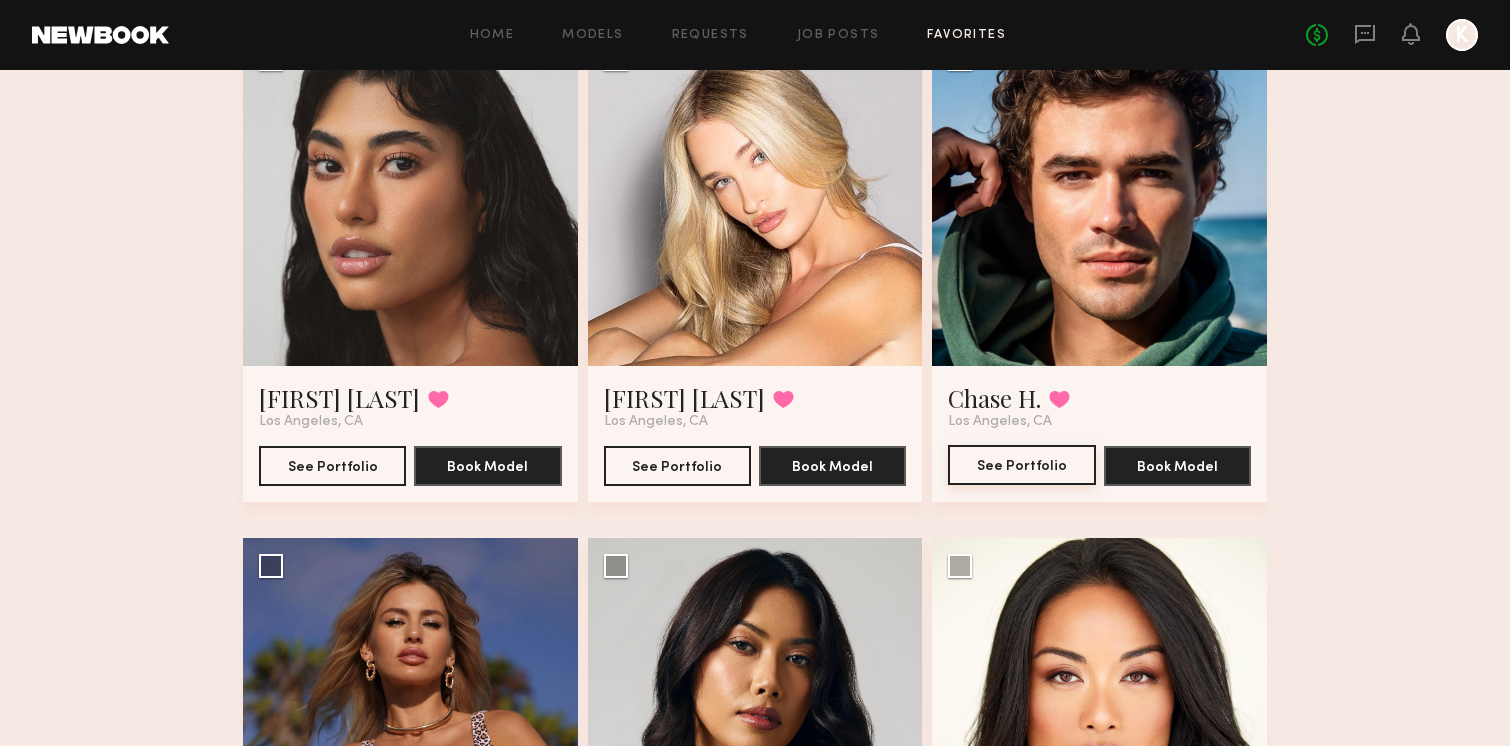 scroll, scrollTop: 4239, scrollLeft: 0, axis: vertical 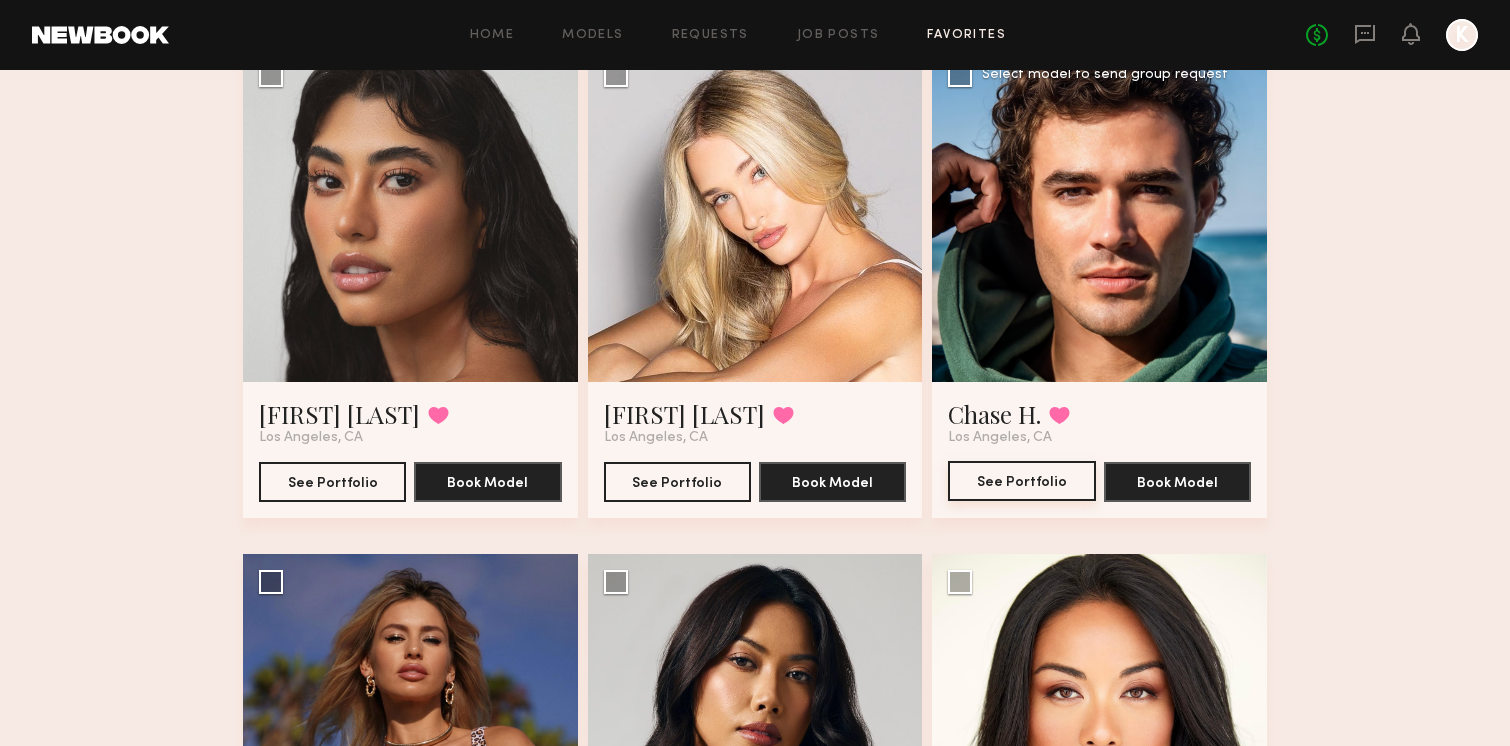 click on "See Portfolio" 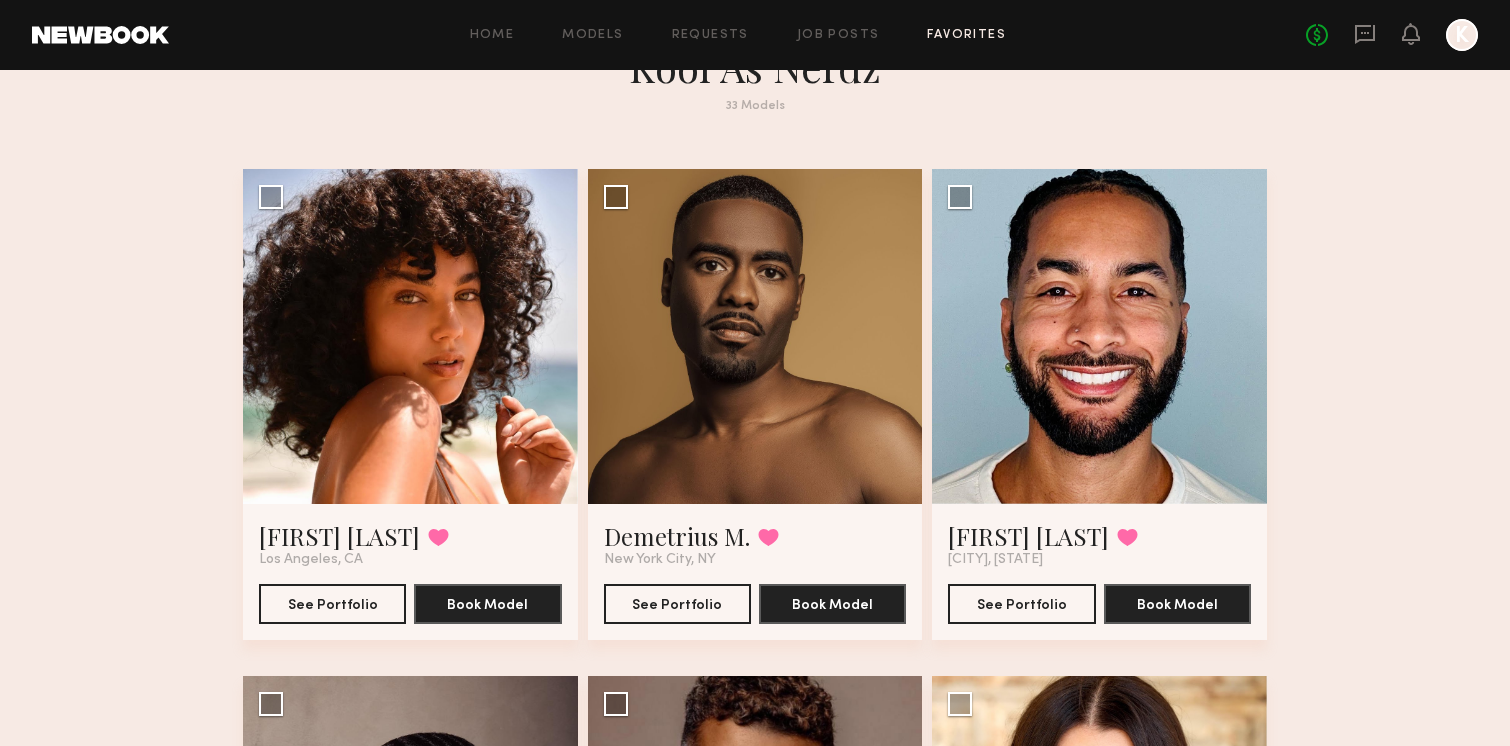 scroll, scrollTop: 0, scrollLeft: 0, axis: both 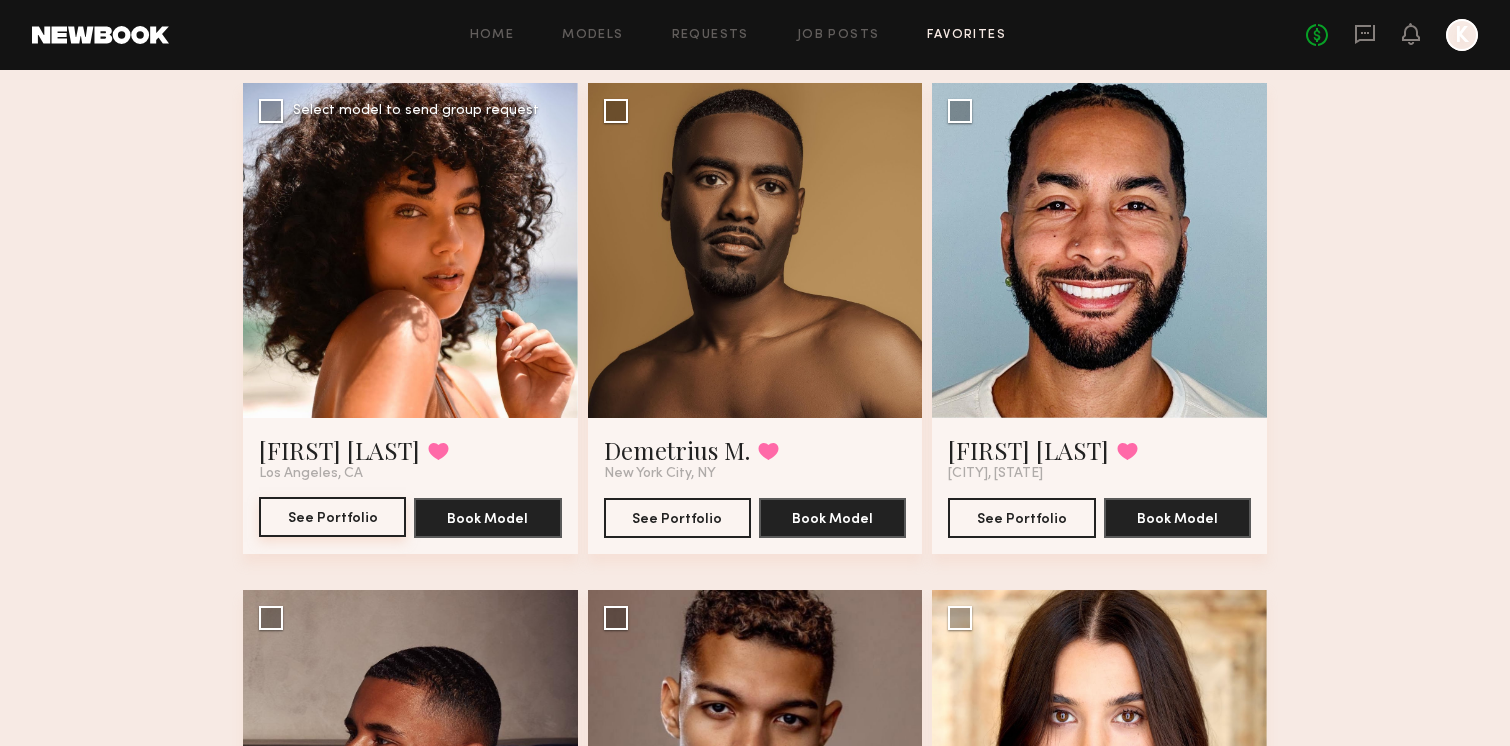 click on "See Portfolio" 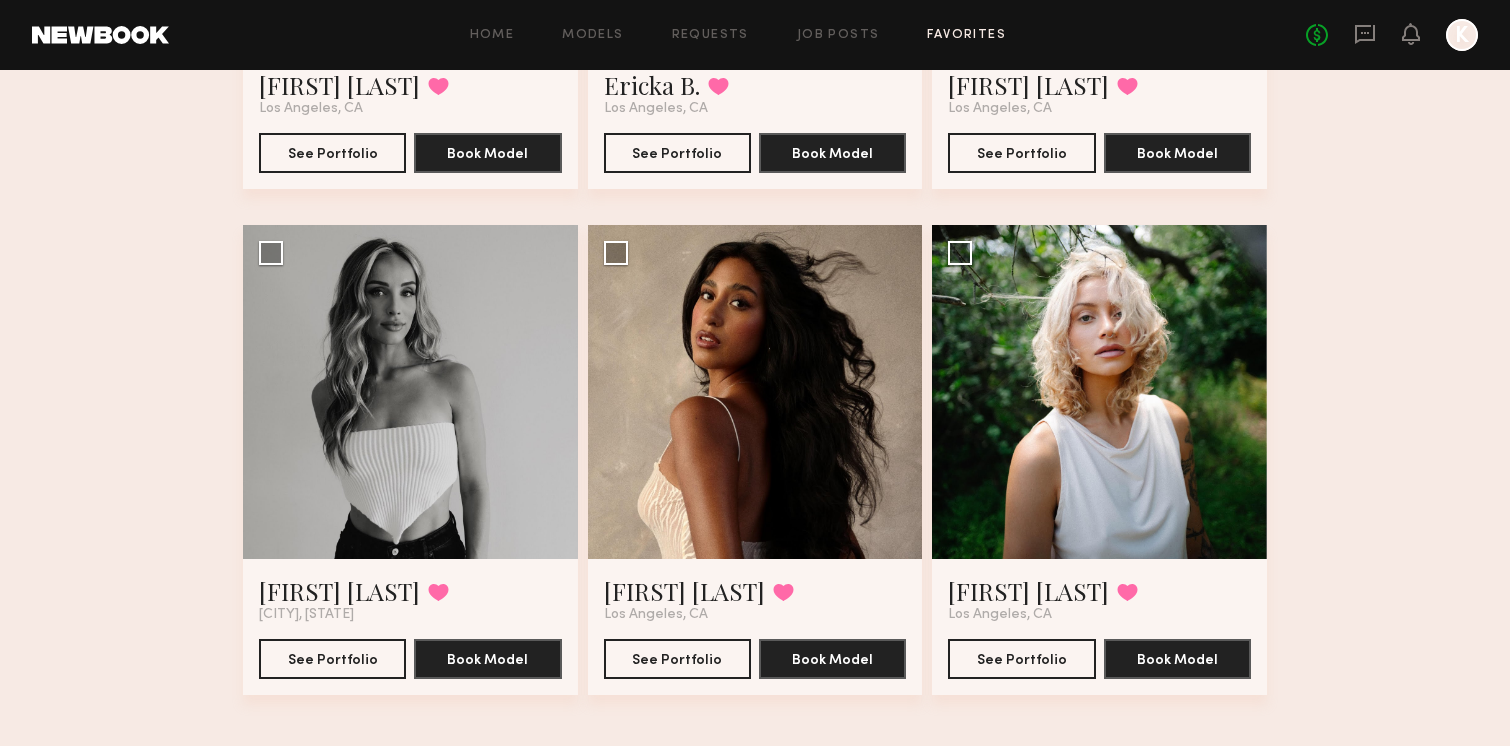 scroll, scrollTop: 5091, scrollLeft: 0, axis: vertical 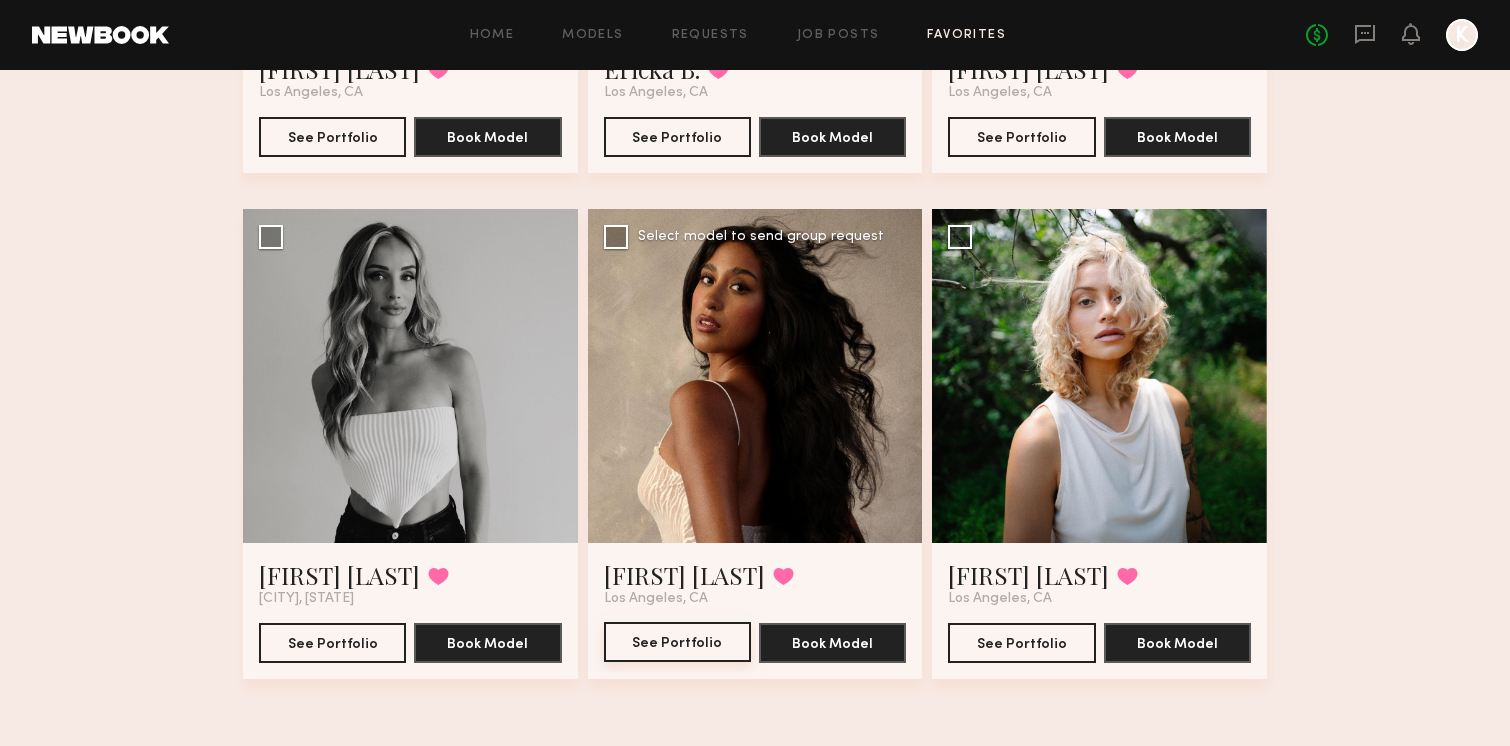 click on "See Portfolio" 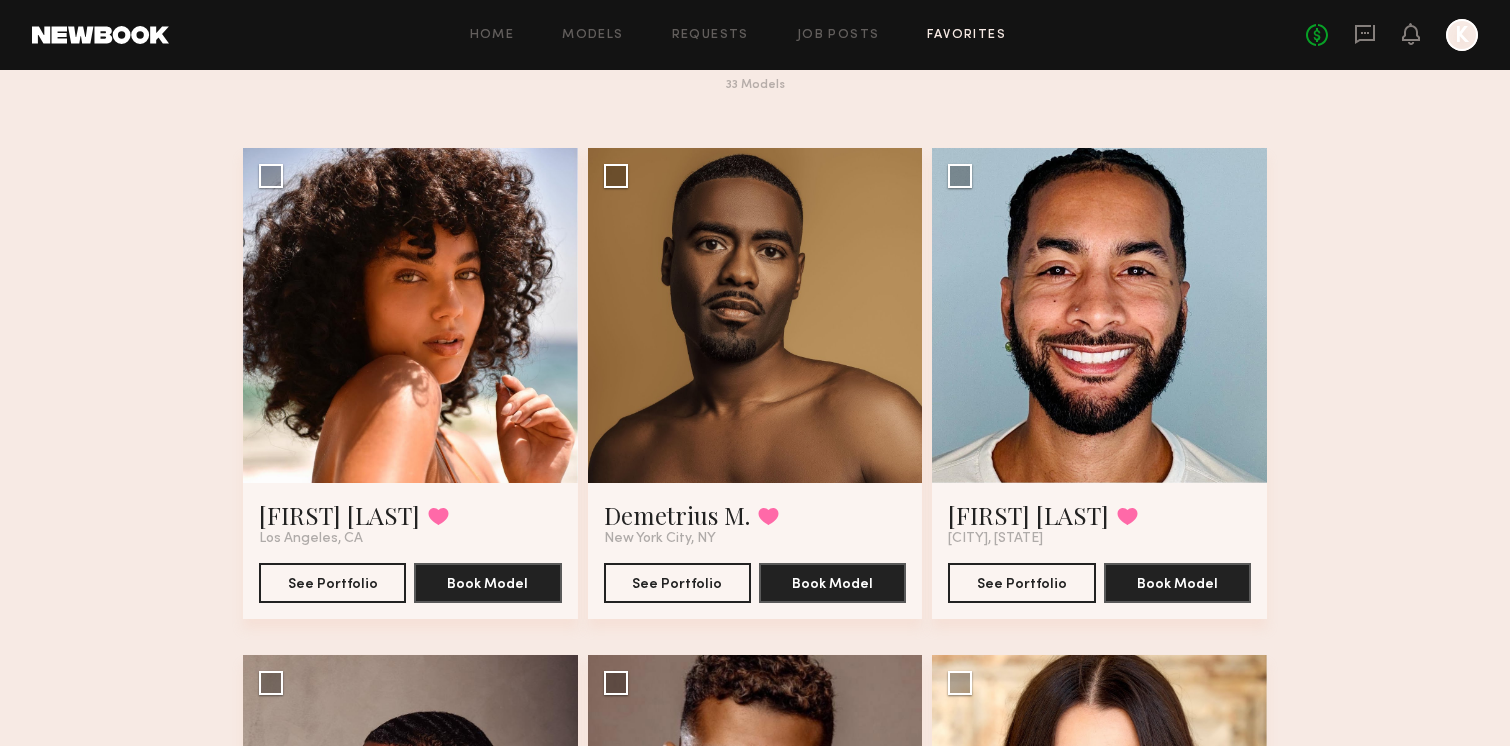 scroll, scrollTop: 89, scrollLeft: 0, axis: vertical 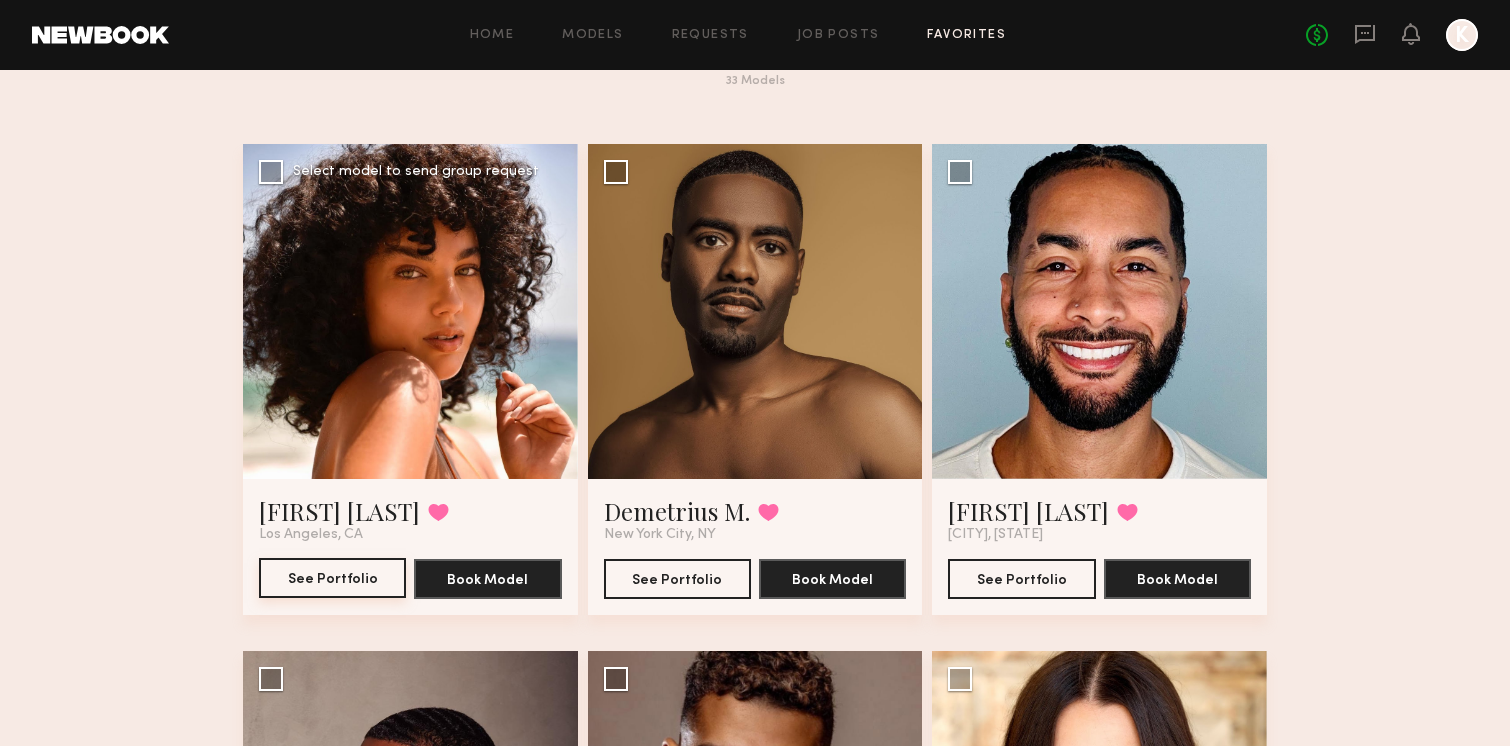 click on "See Portfolio" 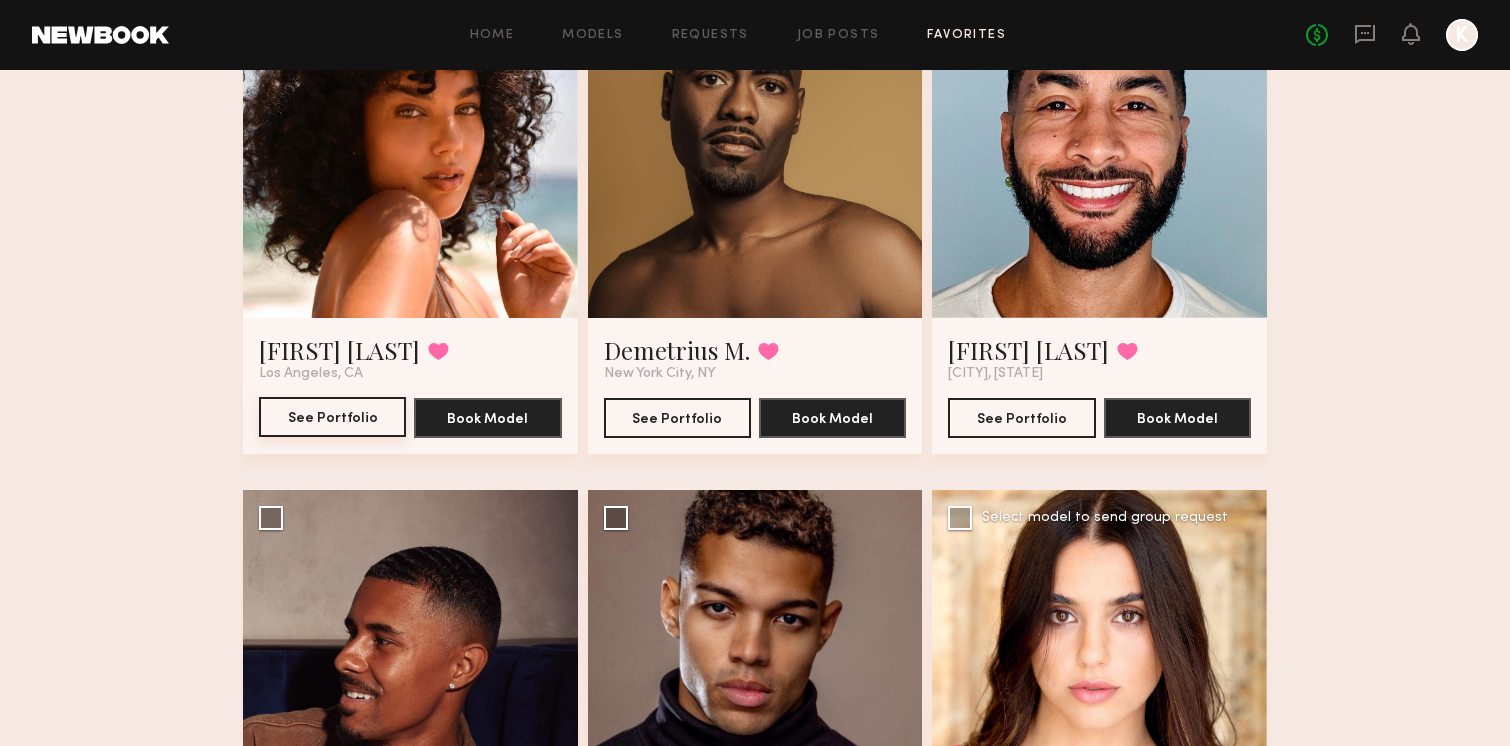 scroll, scrollTop: 0, scrollLeft: 0, axis: both 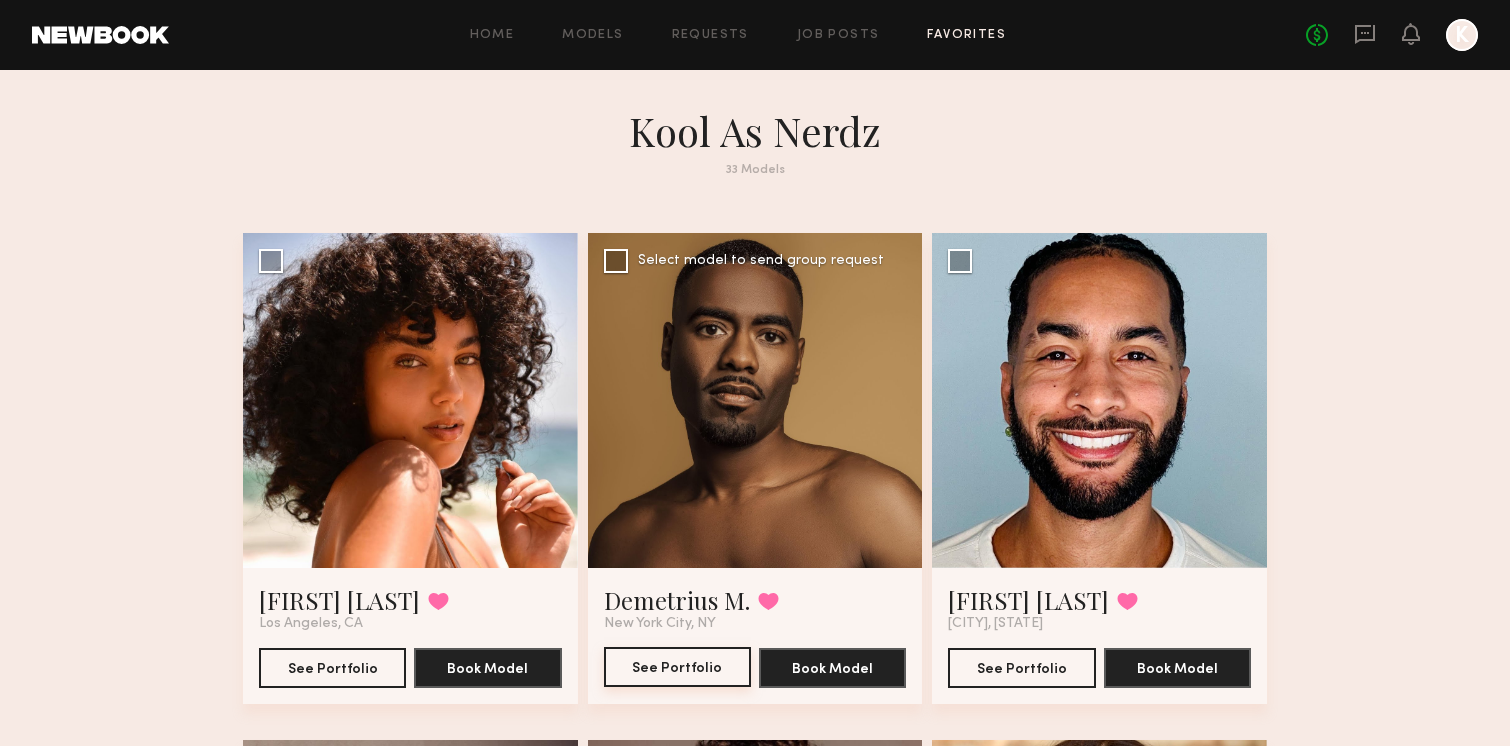 click on "See Portfolio" 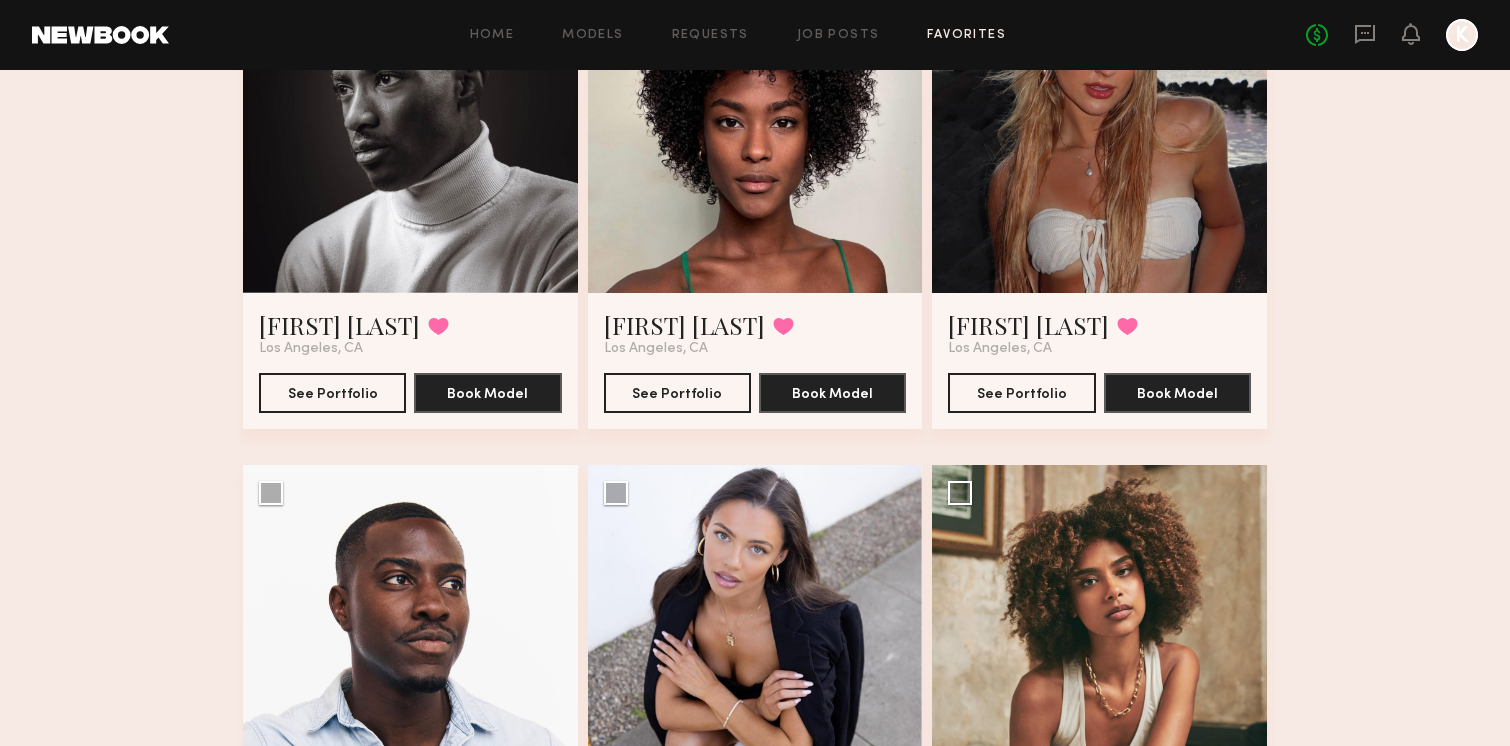 scroll, scrollTop: 1287, scrollLeft: 0, axis: vertical 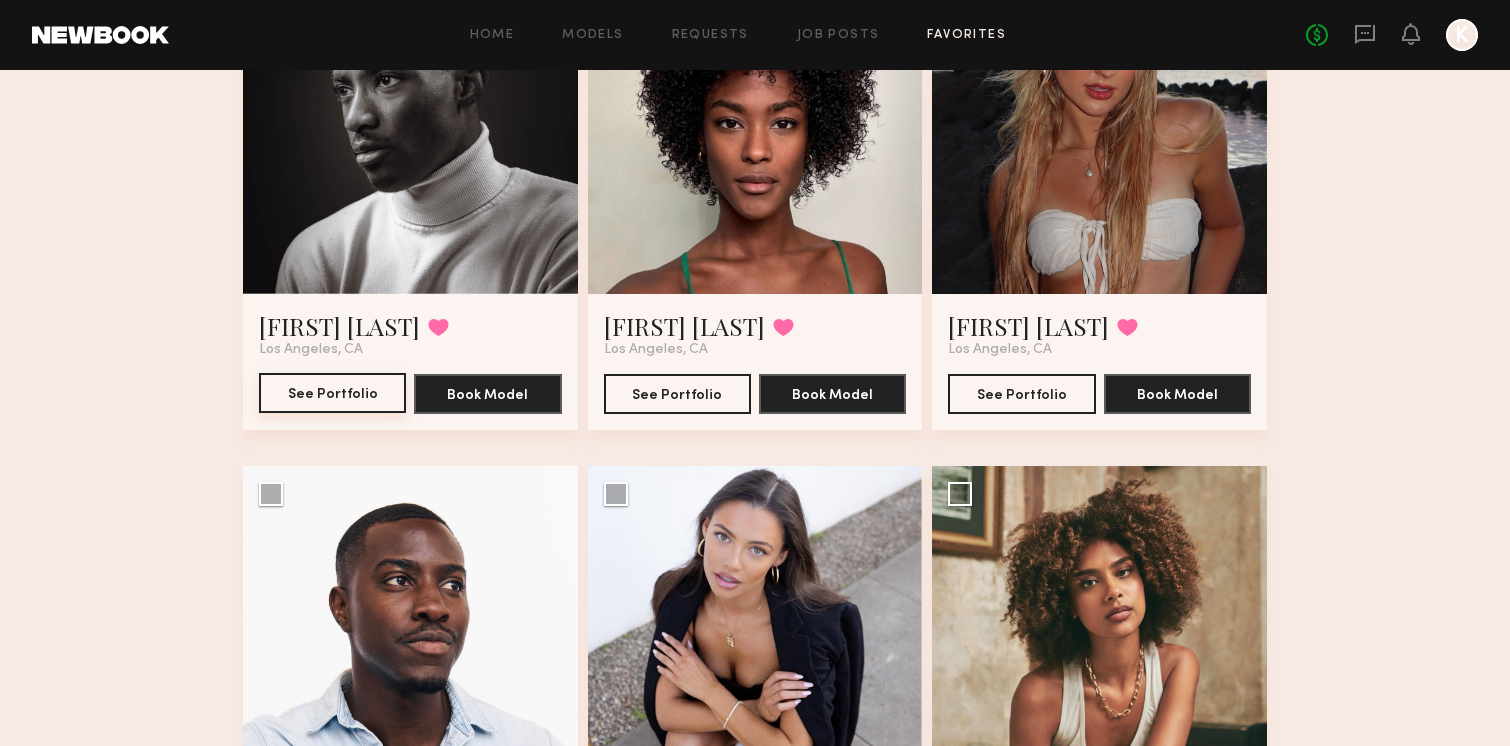 click on "See Portfolio" 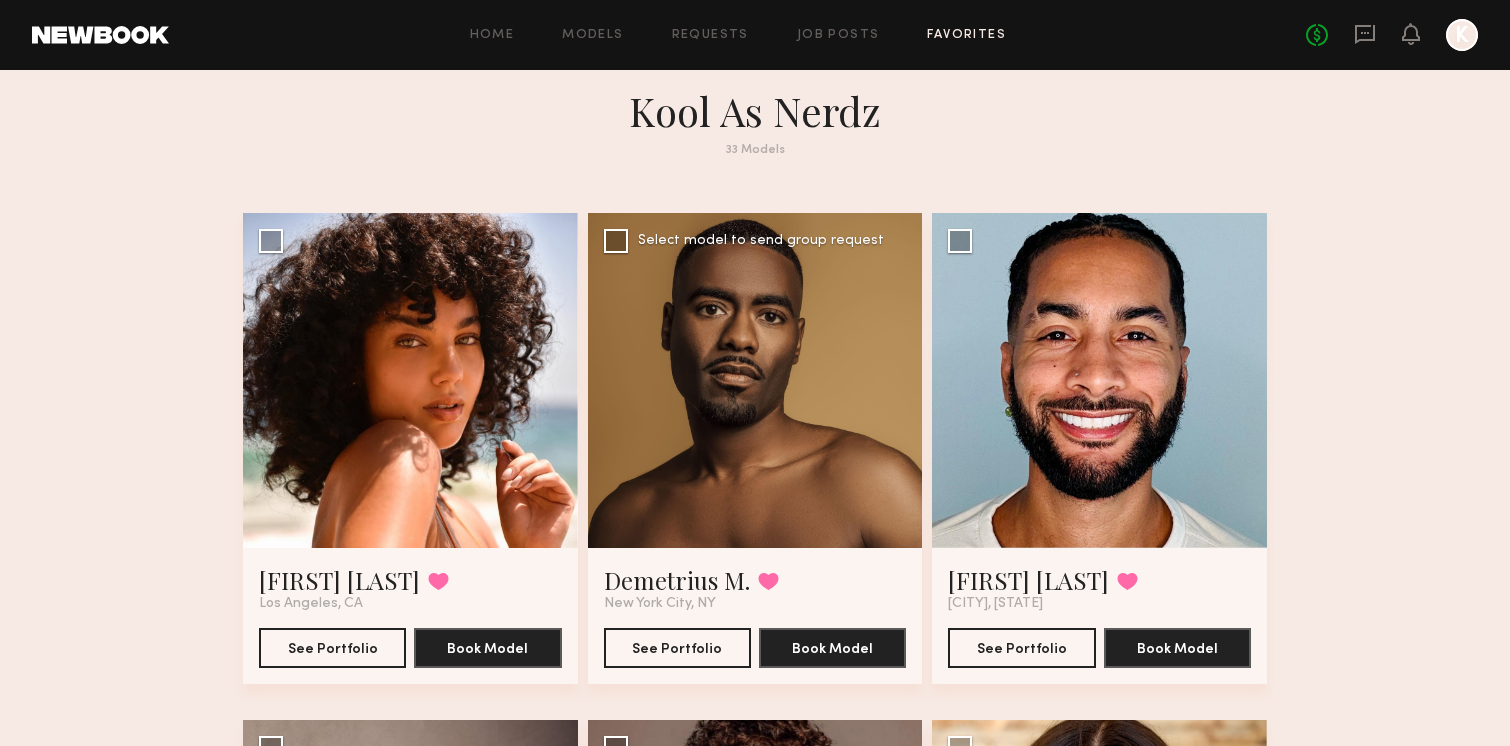 scroll, scrollTop: 0, scrollLeft: 0, axis: both 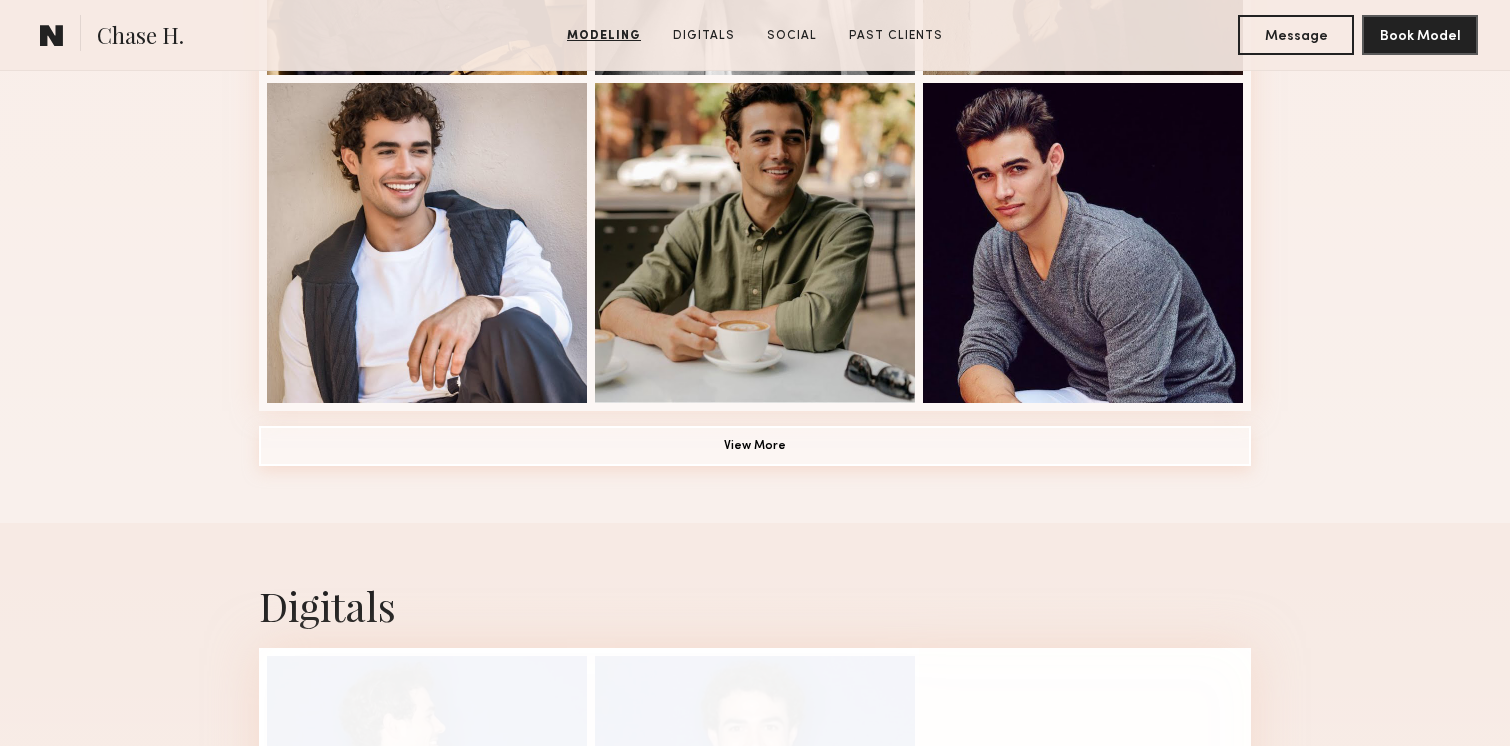 click on "View More" 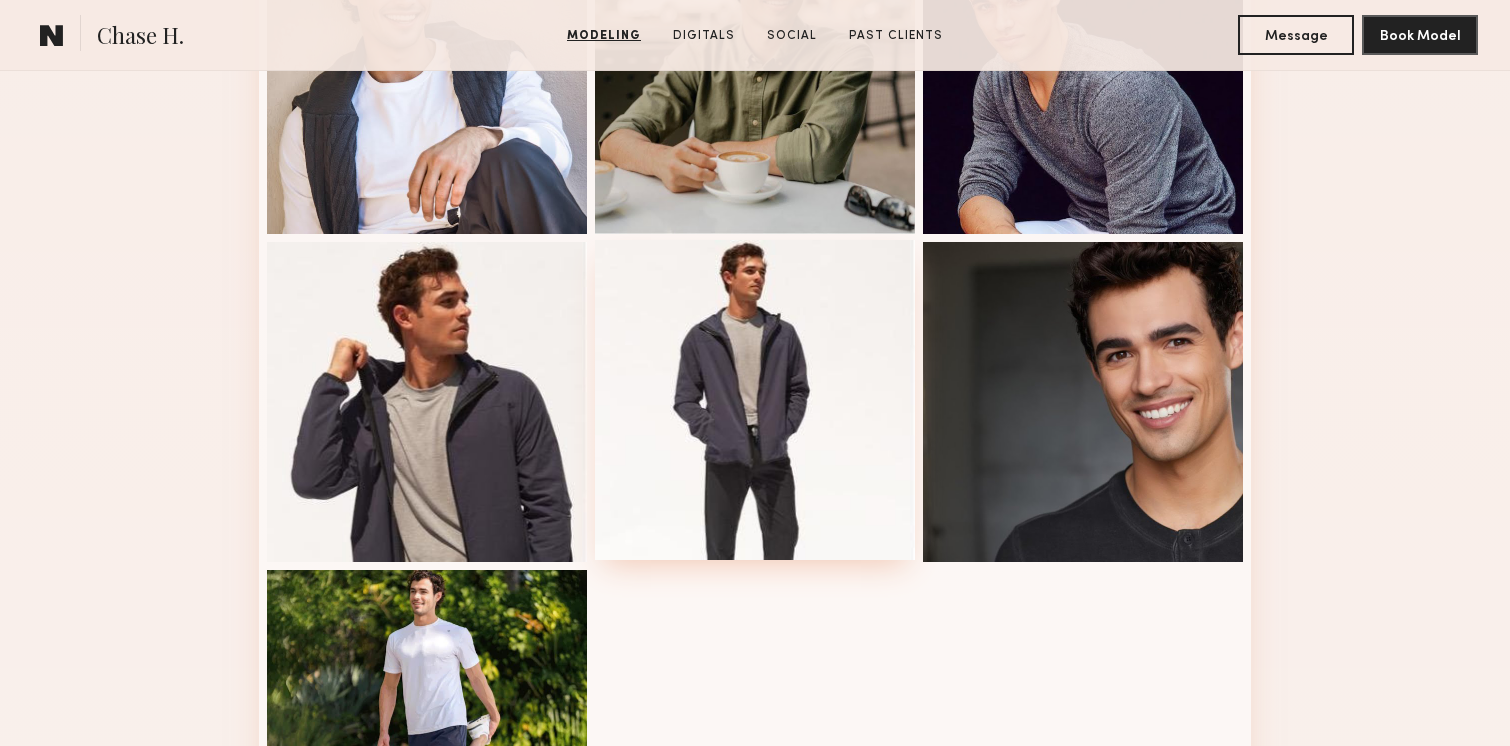 scroll, scrollTop: 1658, scrollLeft: 0, axis: vertical 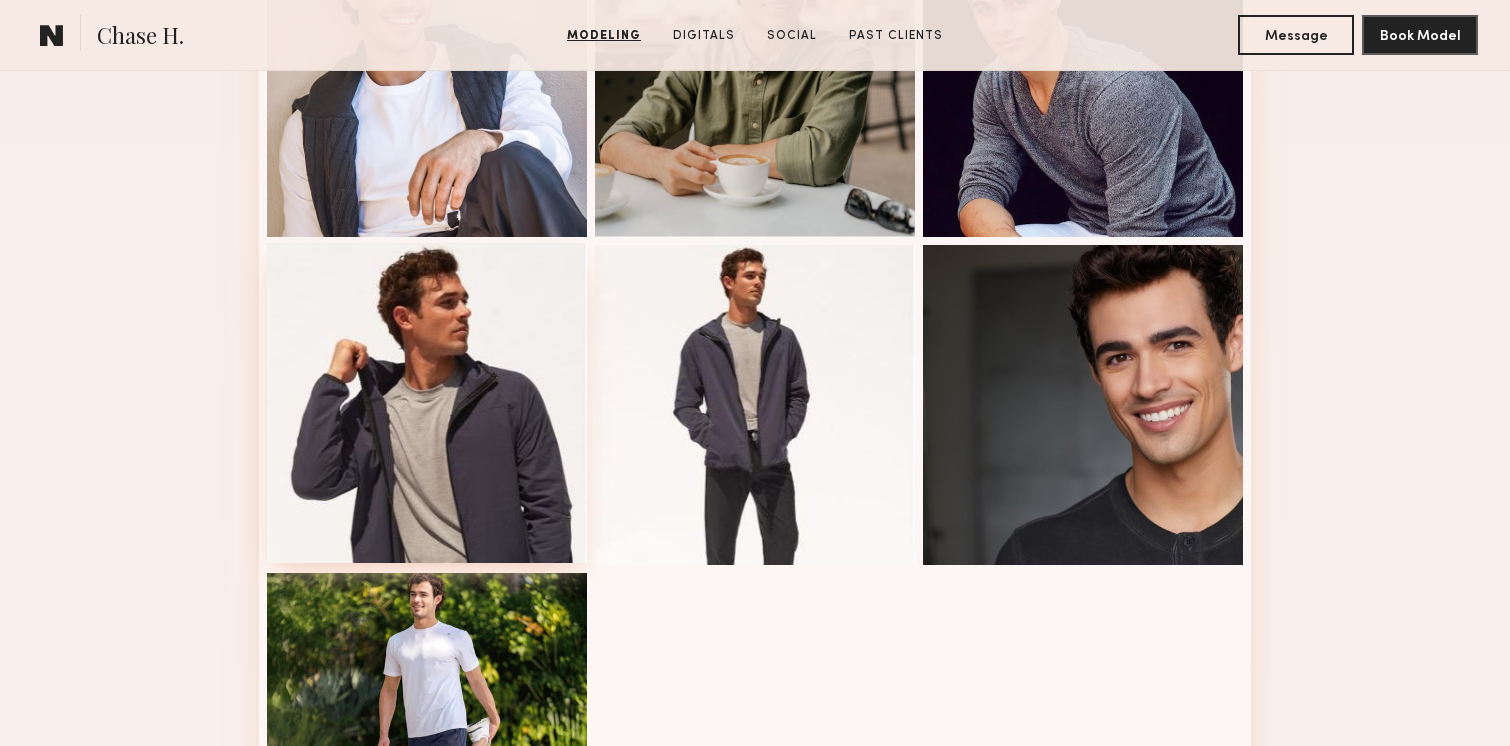 click at bounding box center [427, 403] 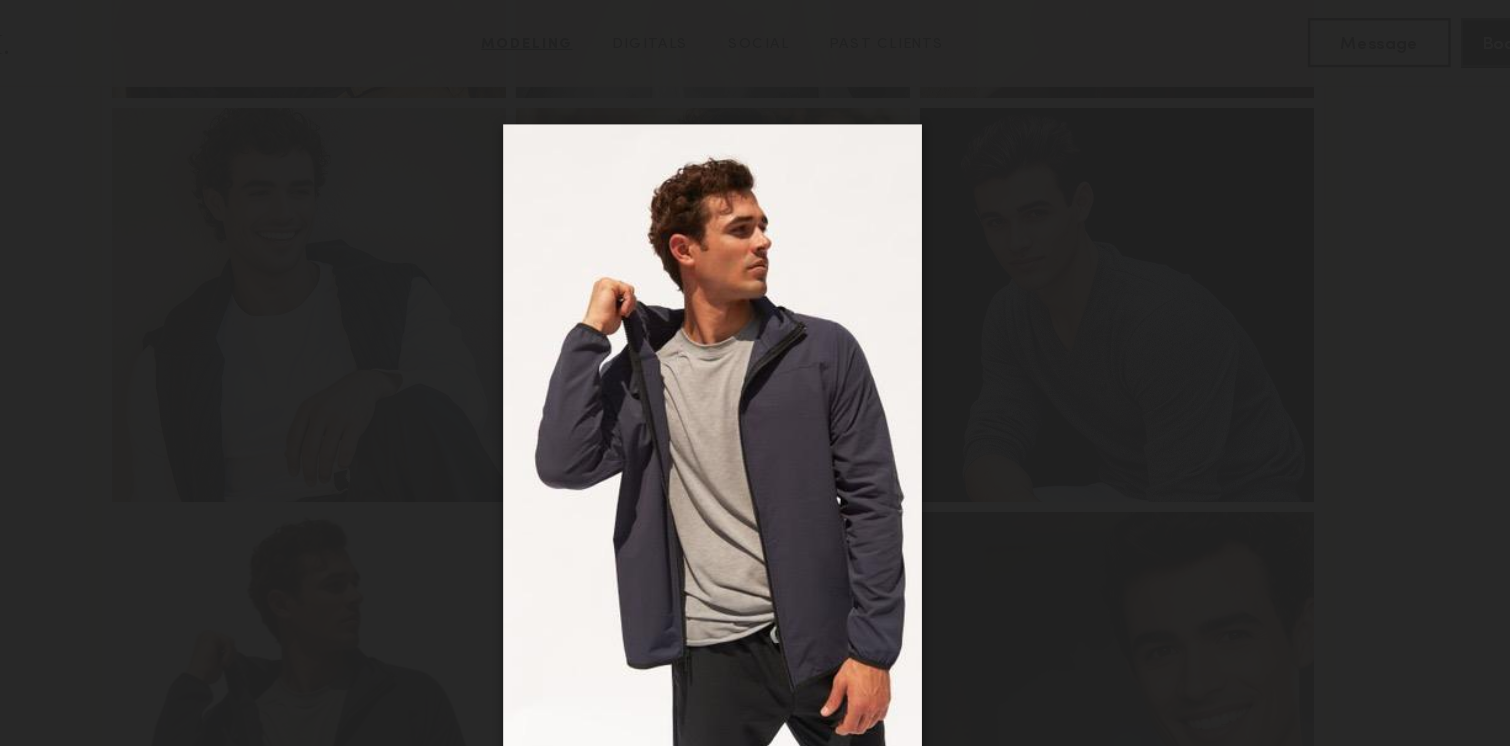scroll, scrollTop: 1473, scrollLeft: 0, axis: vertical 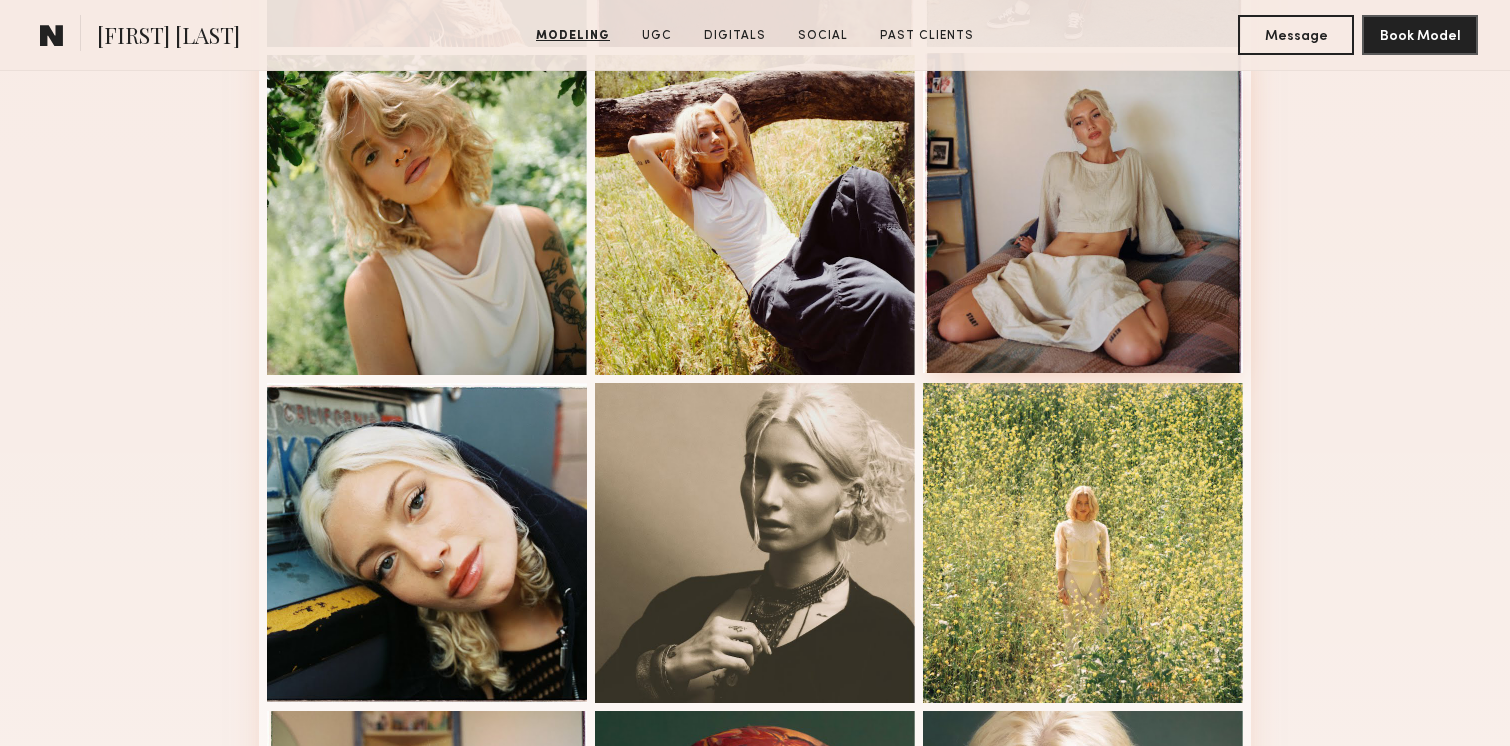 click at bounding box center (1083, 213) 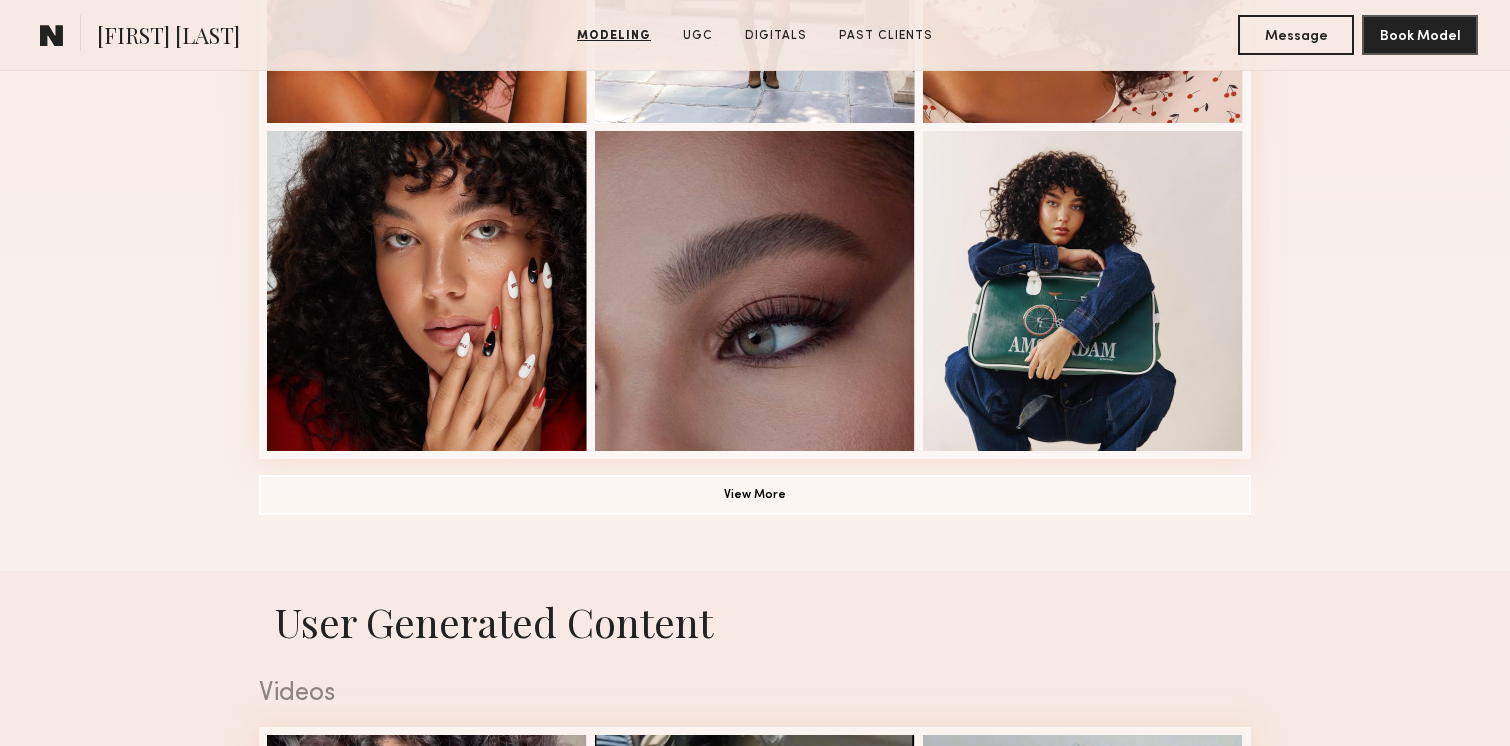 scroll, scrollTop: 1459, scrollLeft: 0, axis: vertical 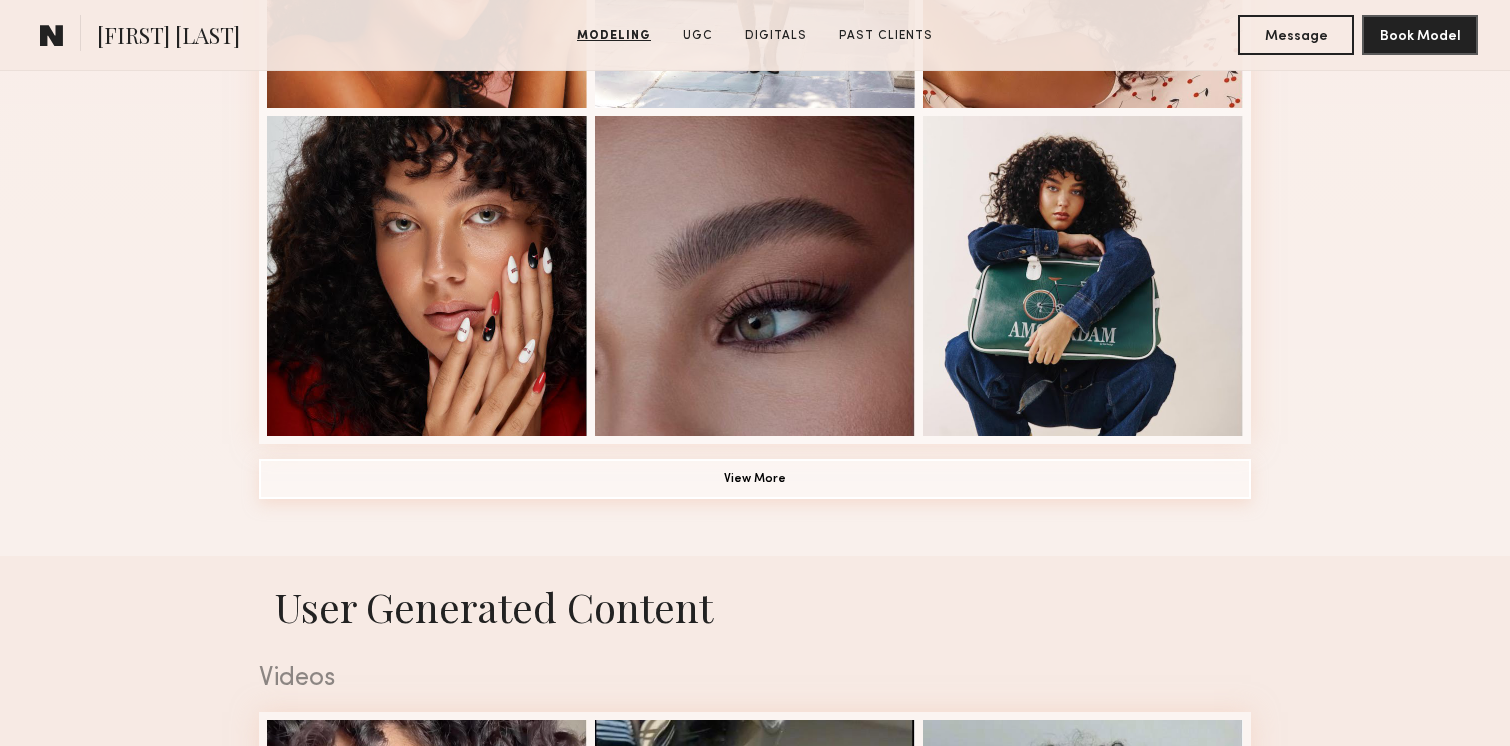 click on "View More" 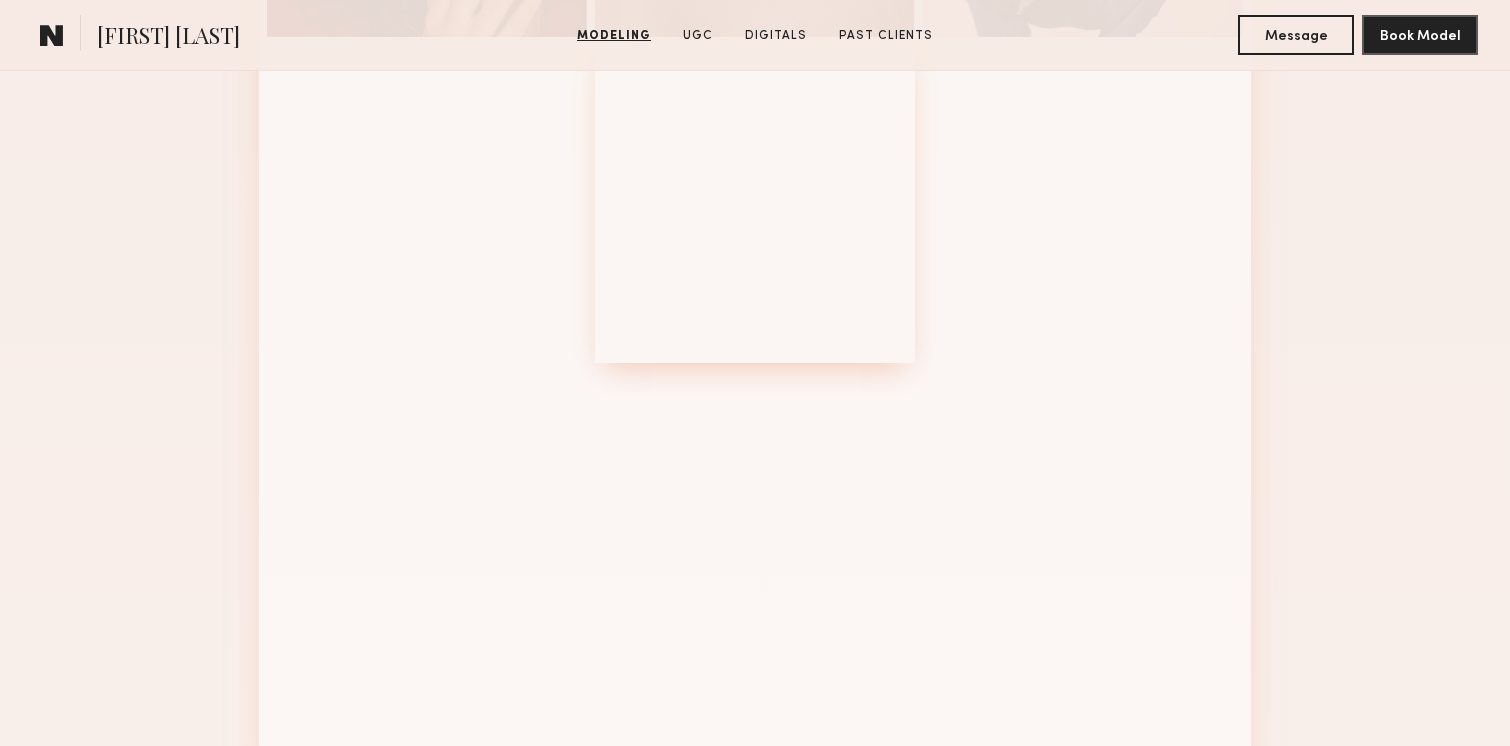 scroll, scrollTop: 1782, scrollLeft: 0, axis: vertical 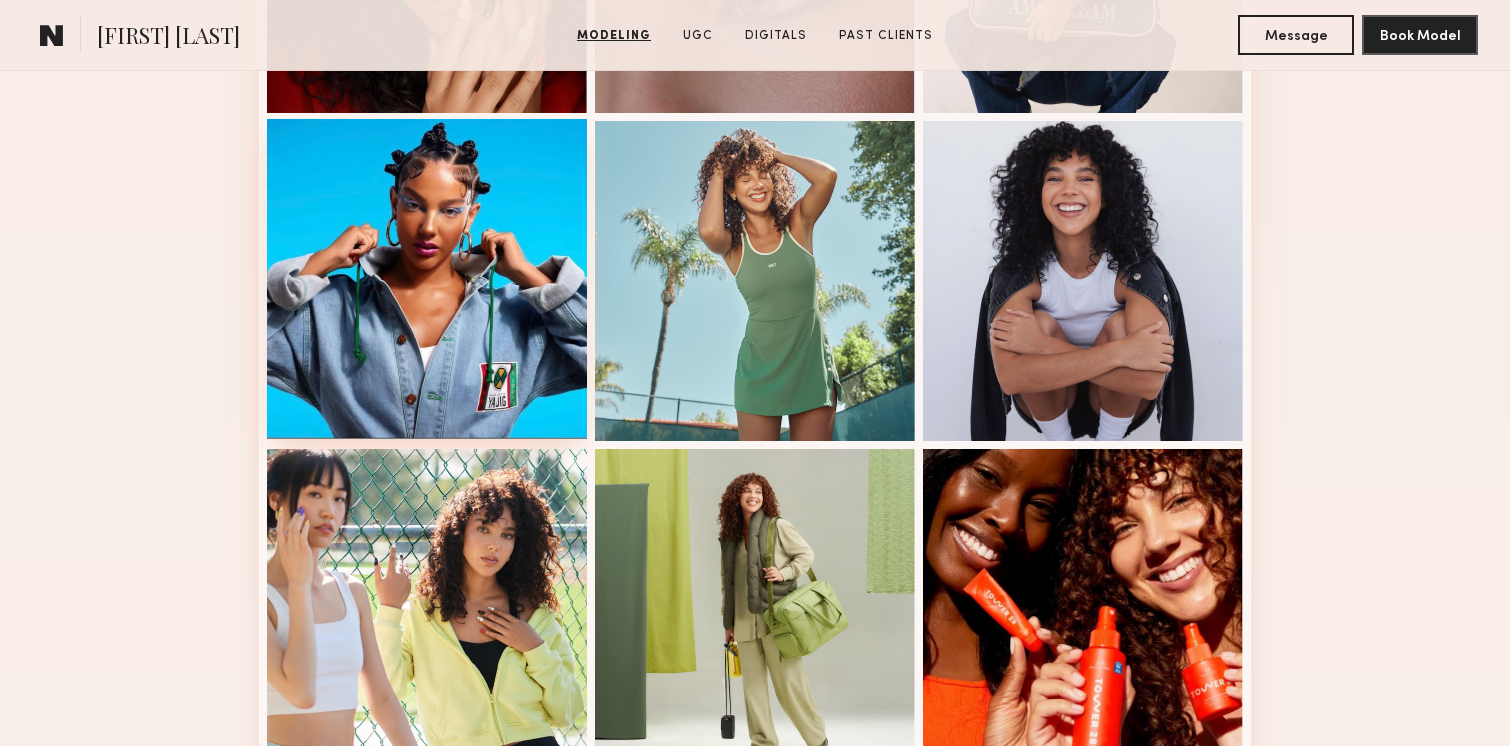 click at bounding box center (427, 279) 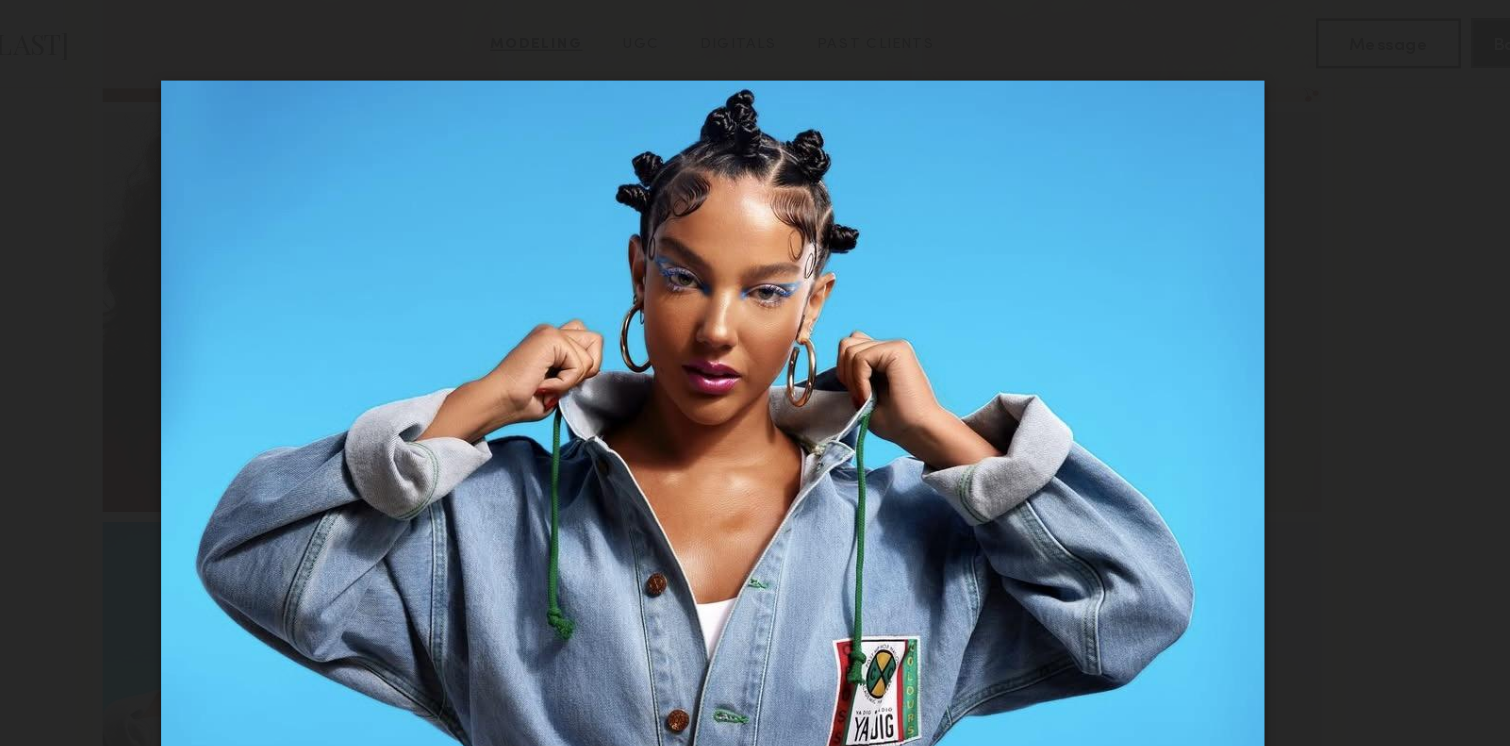 scroll, scrollTop: 1485, scrollLeft: 0, axis: vertical 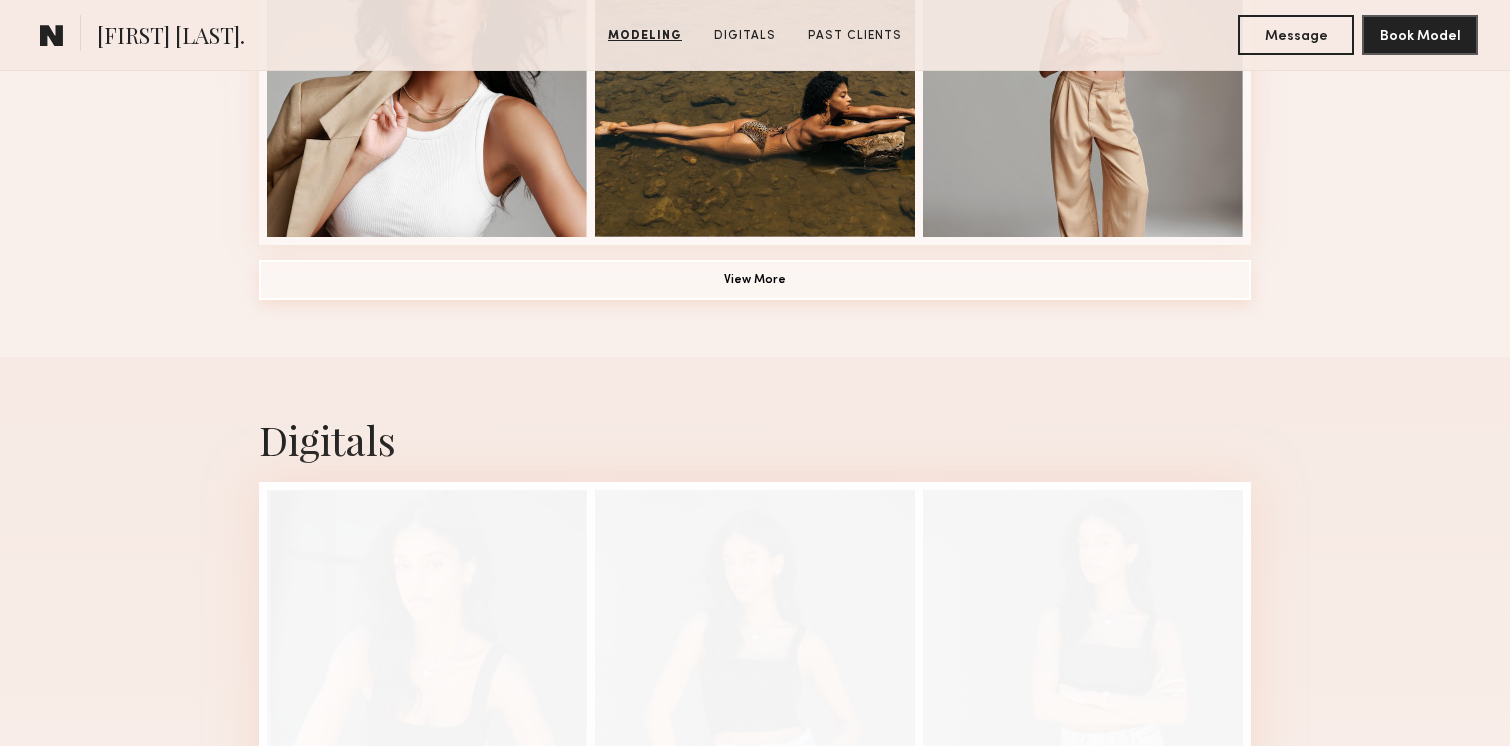 click on "View More" 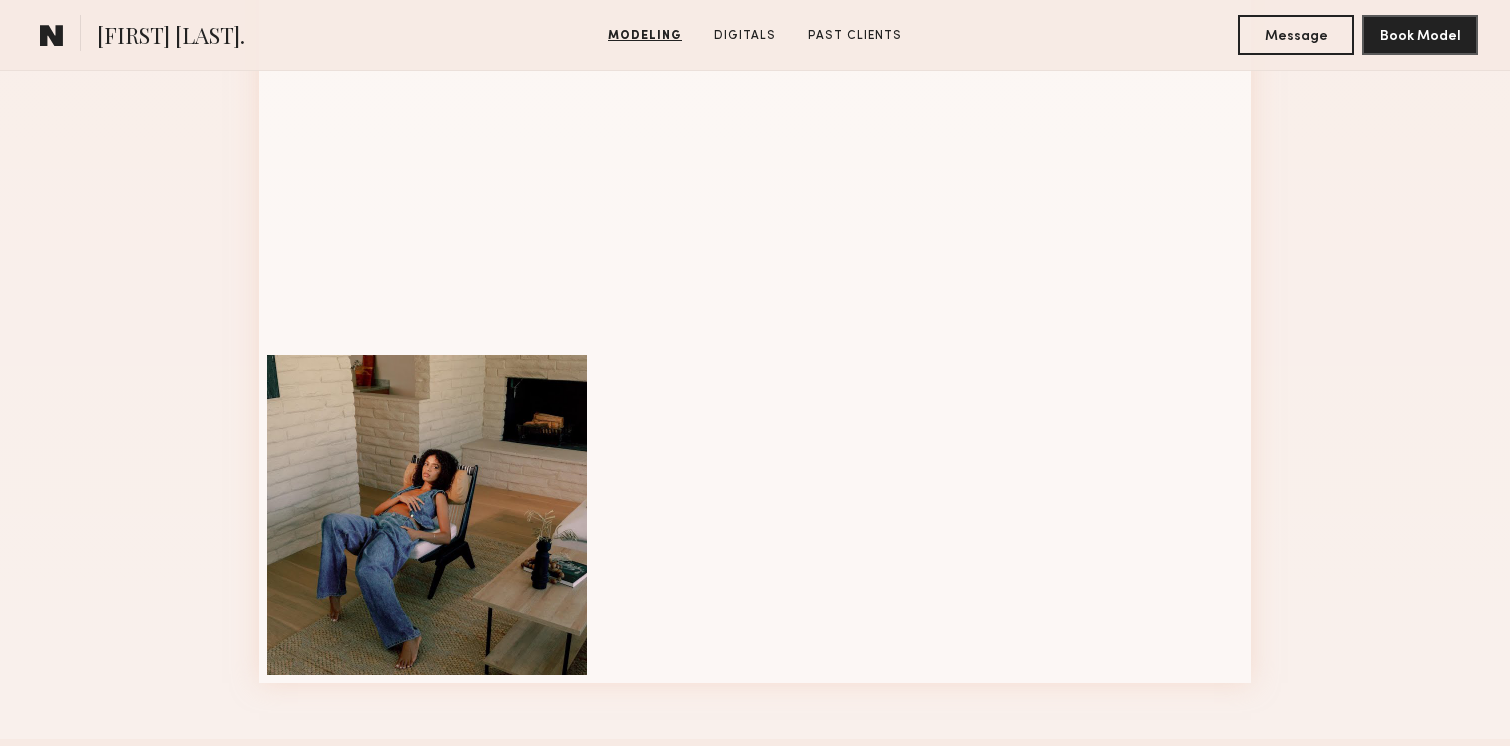 scroll, scrollTop: 2558, scrollLeft: 0, axis: vertical 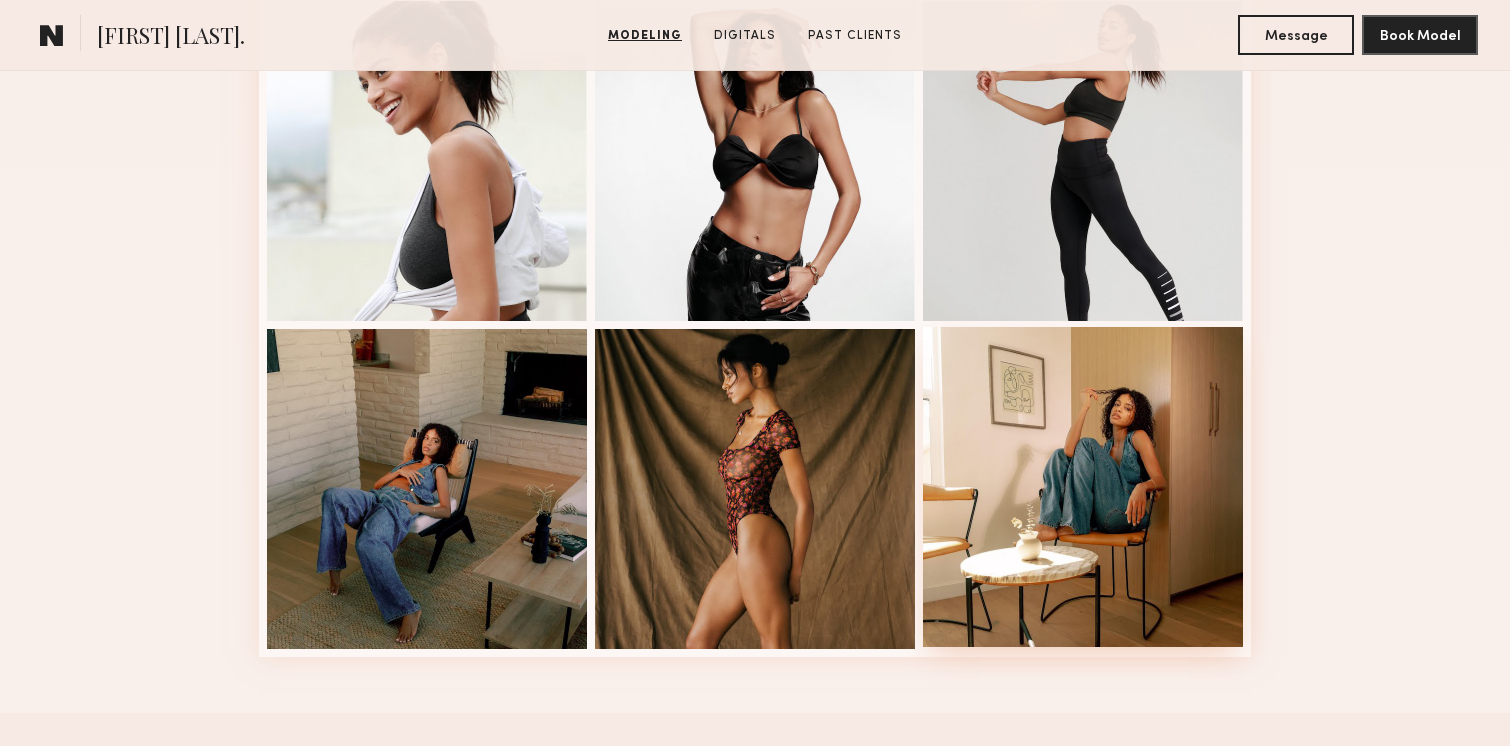 click at bounding box center (1083, 487) 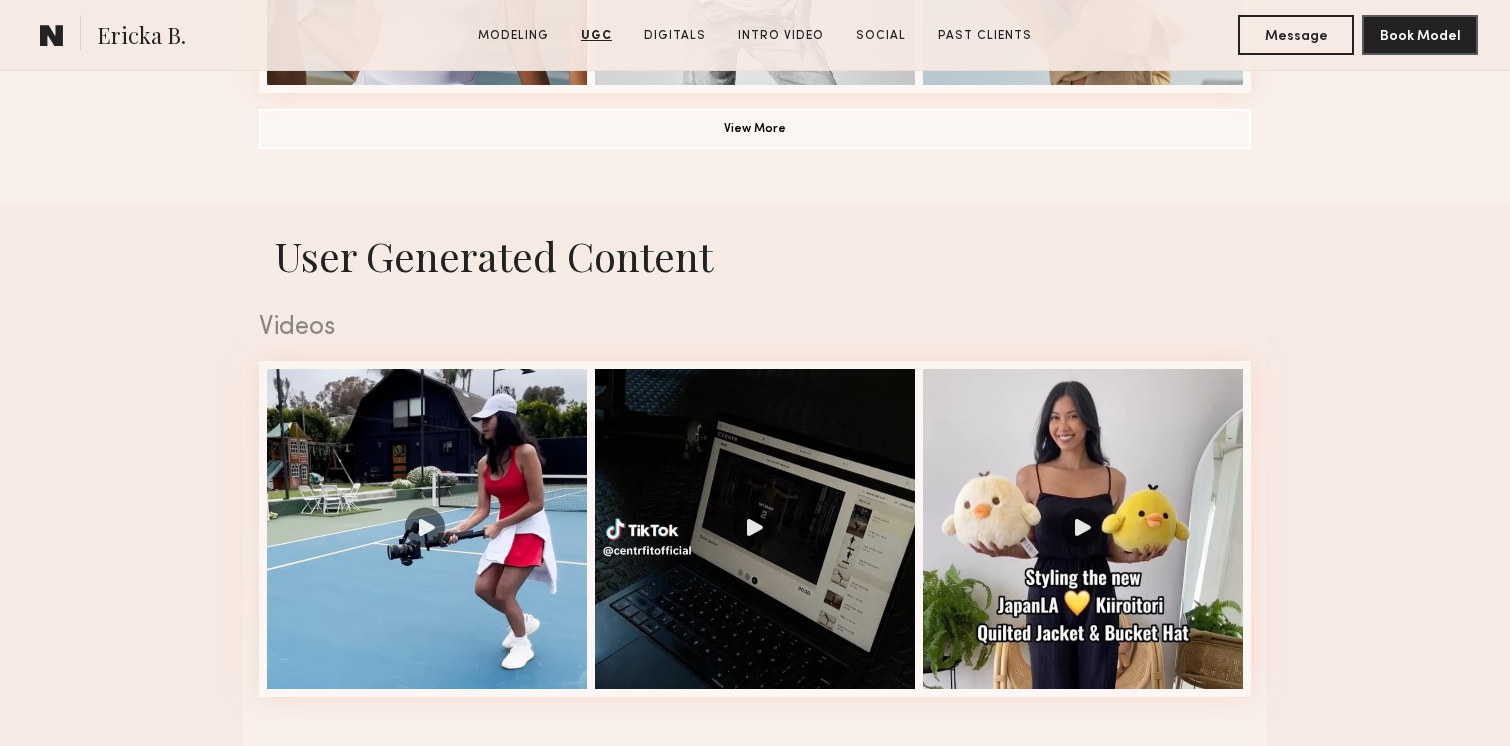 scroll, scrollTop: 1804, scrollLeft: 0, axis: vertical 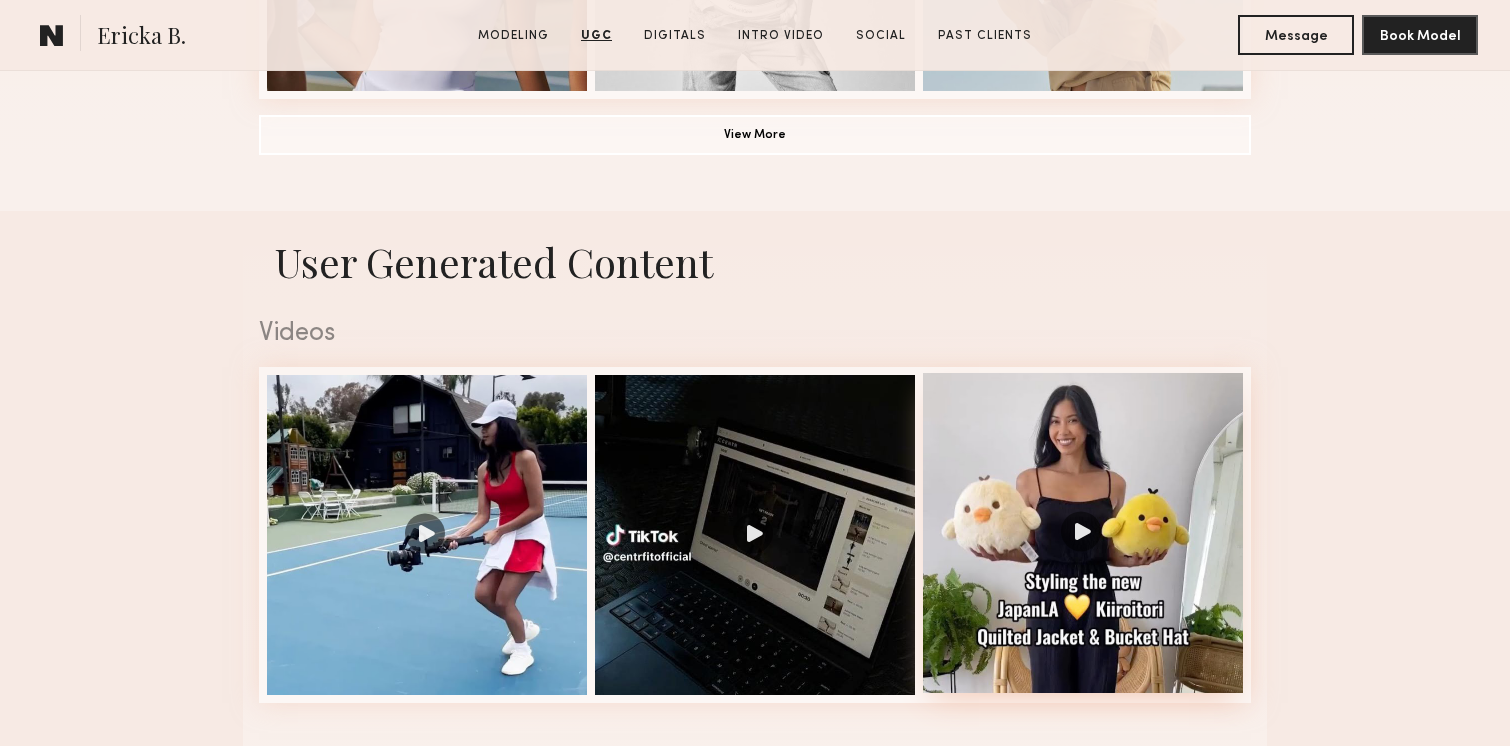 click at bounding box center (1083, 533) 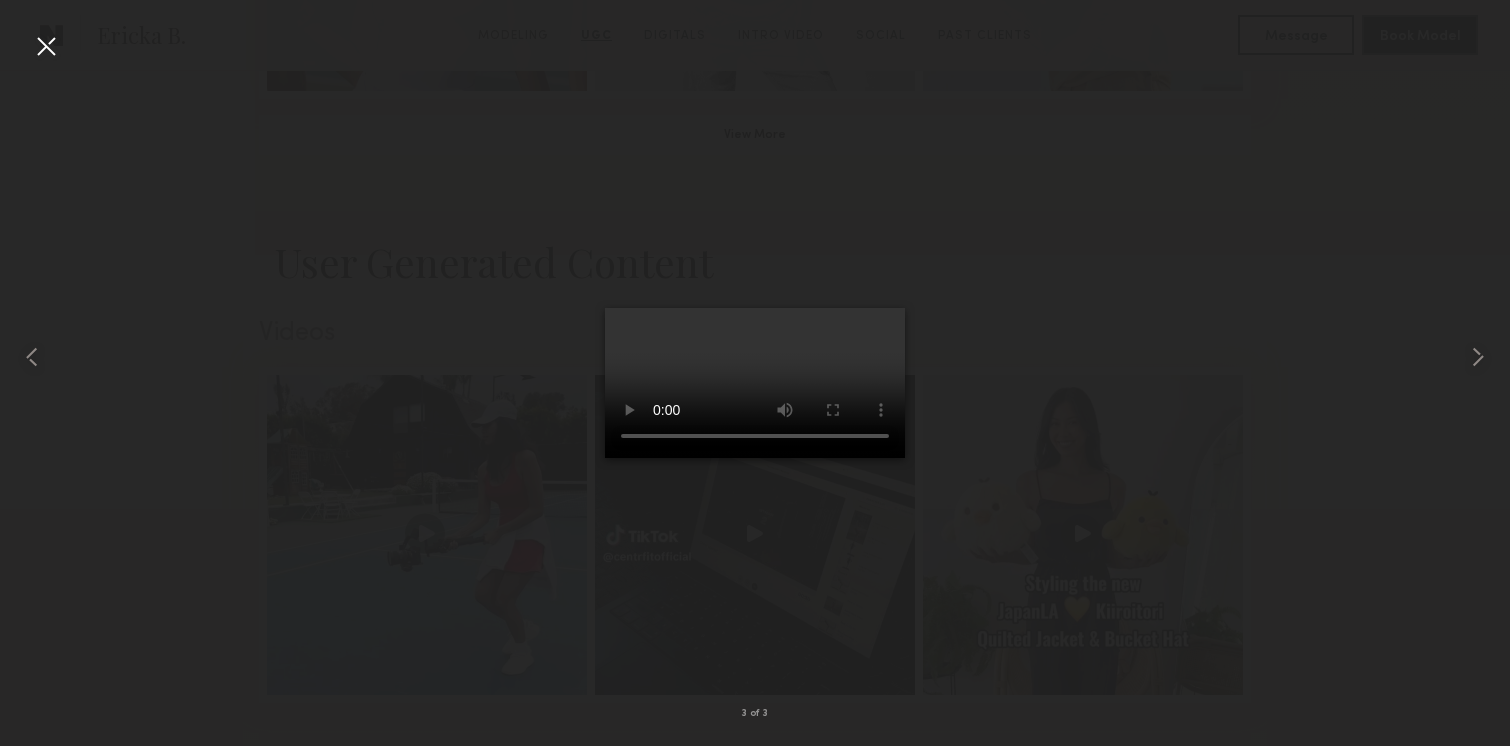 click at bounding box center (46, 46) 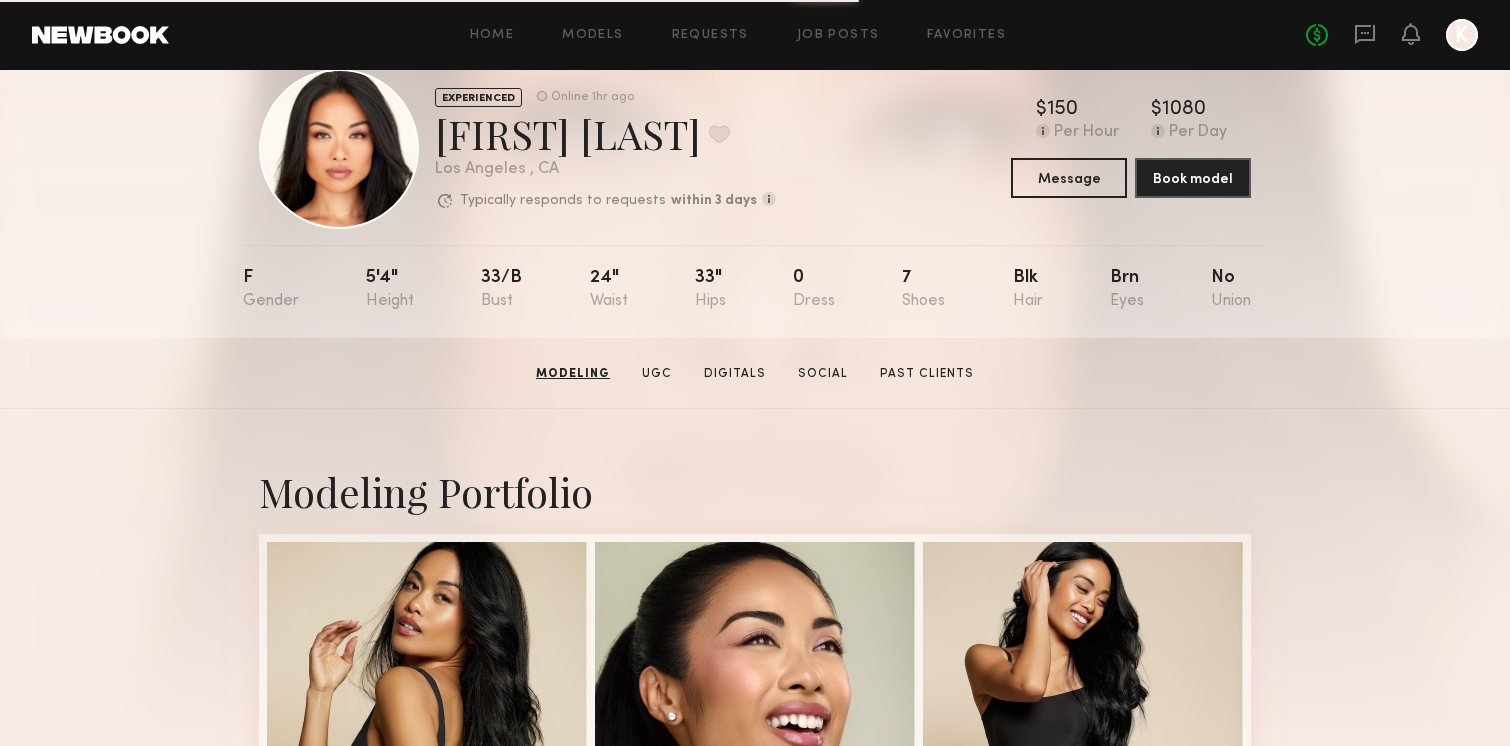 scroll, scrollTop: 0, scrollLeft: 0, axis: both 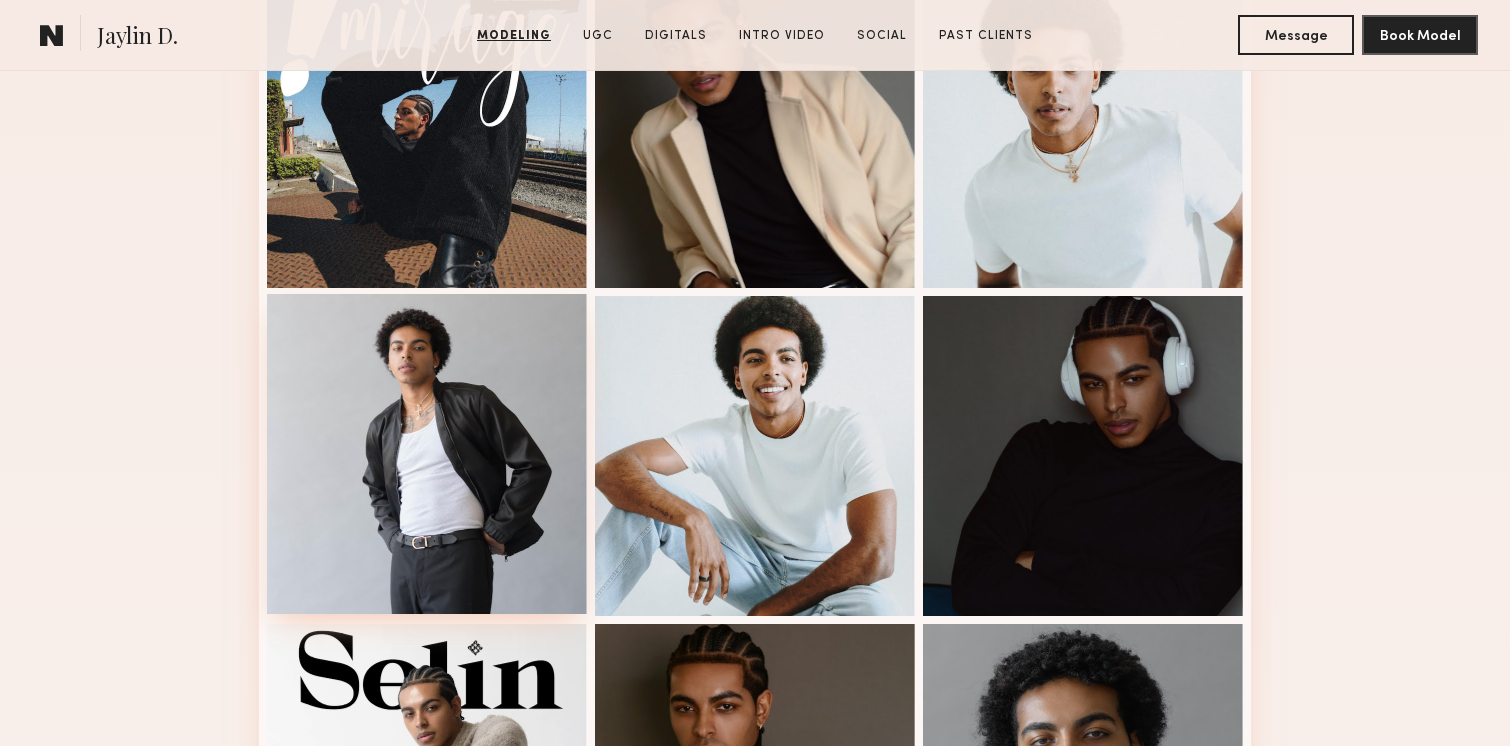 click at bounding box center [427, 454] 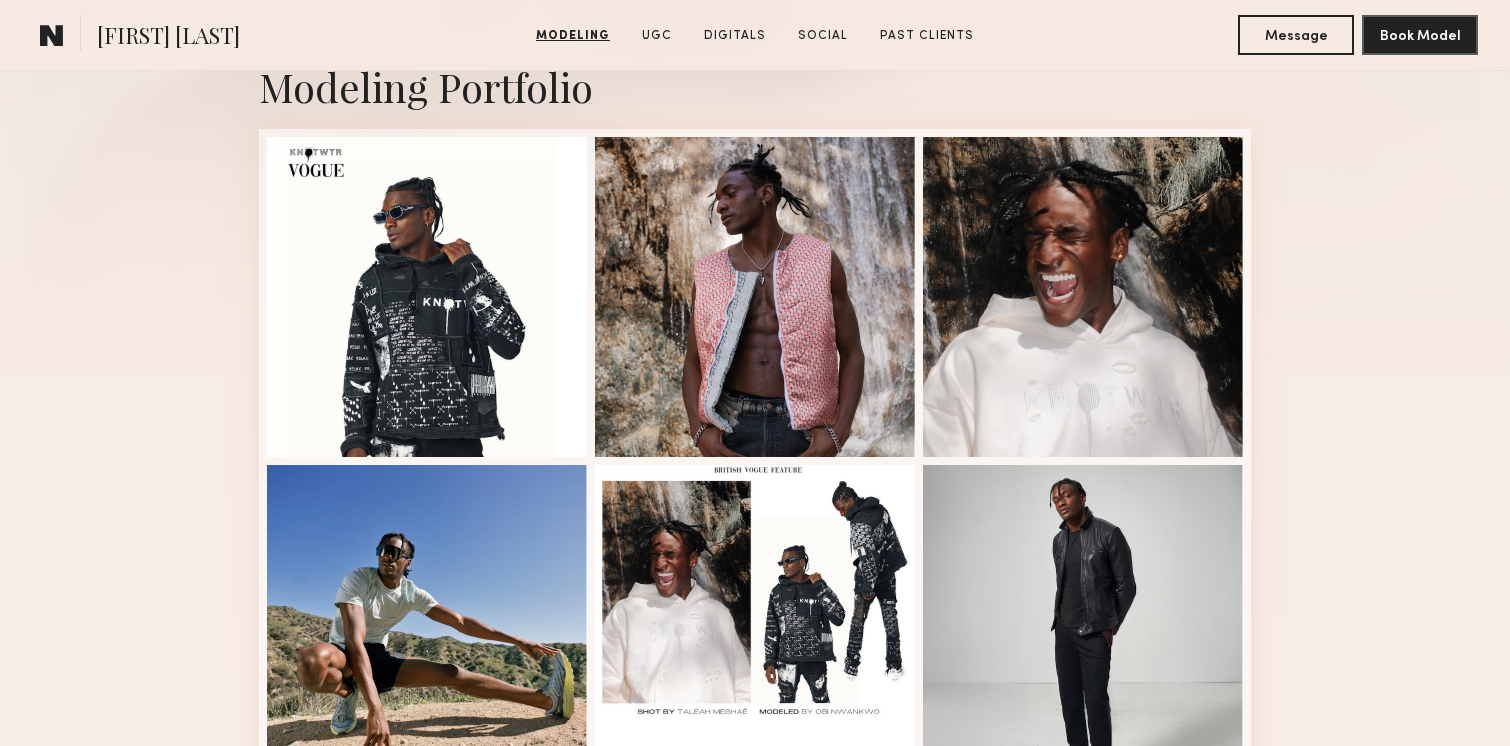 scroll, scrollTop: 508, scrollLeft: 0, axis: vertical 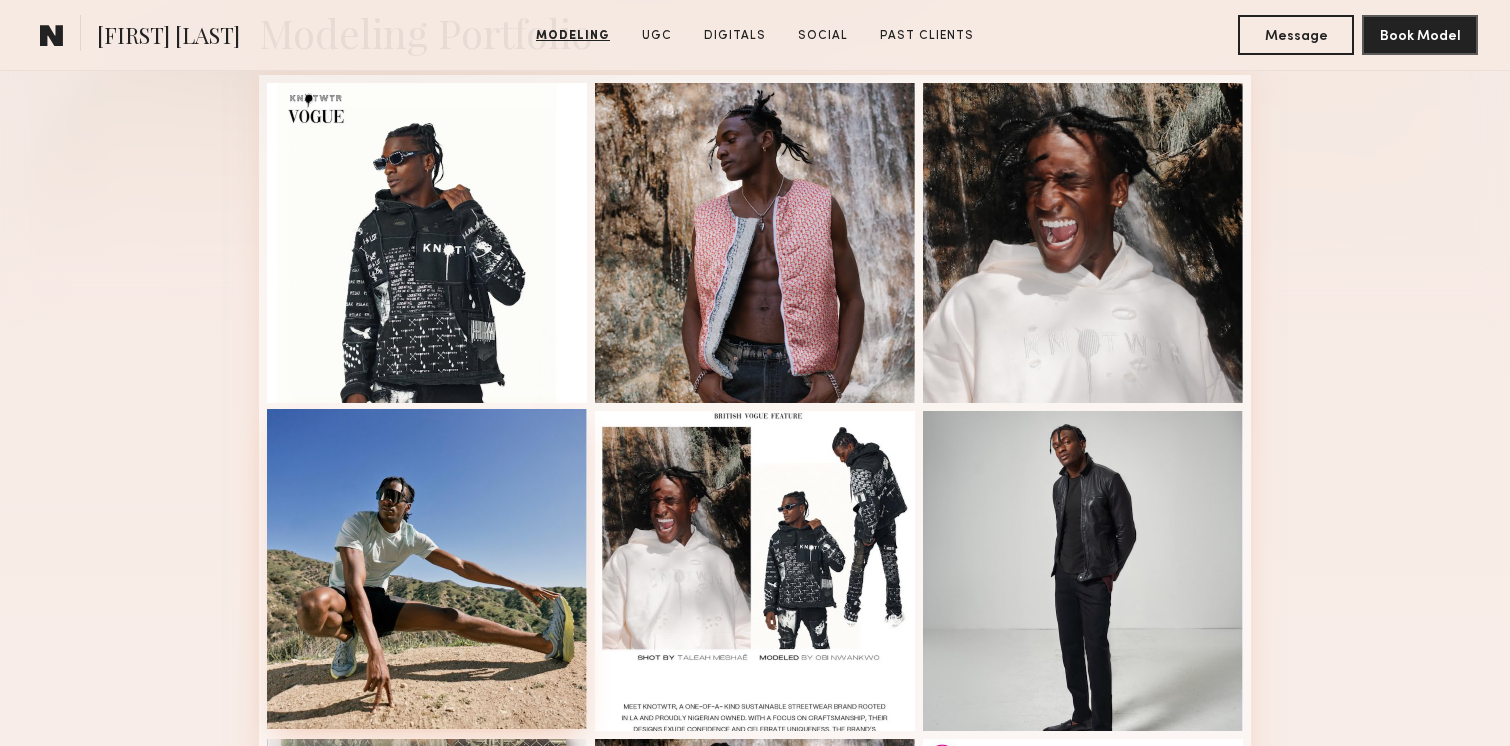 click at bounding box center [427, 569] 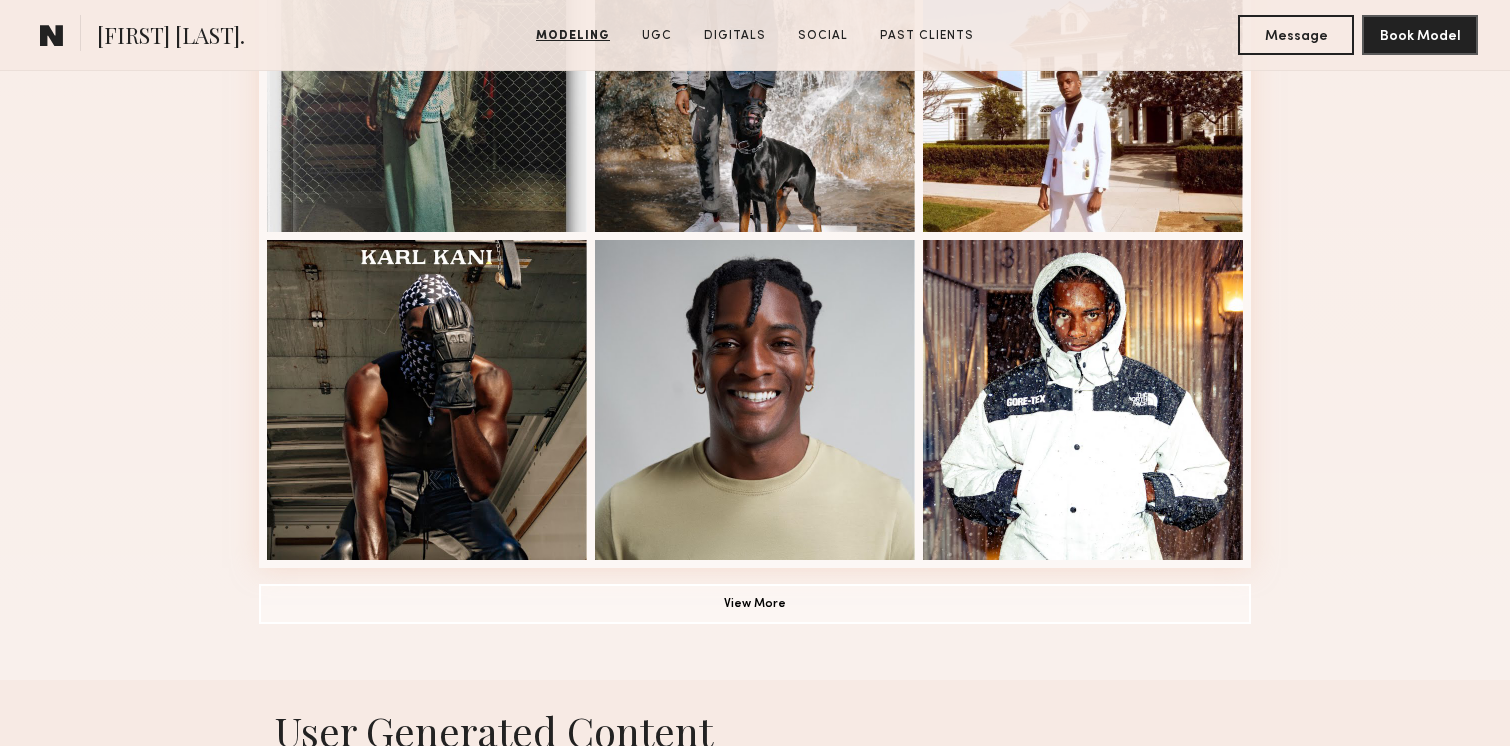 scroll, scrollTop: 1332, scrollLeft: 0, axis: vertical 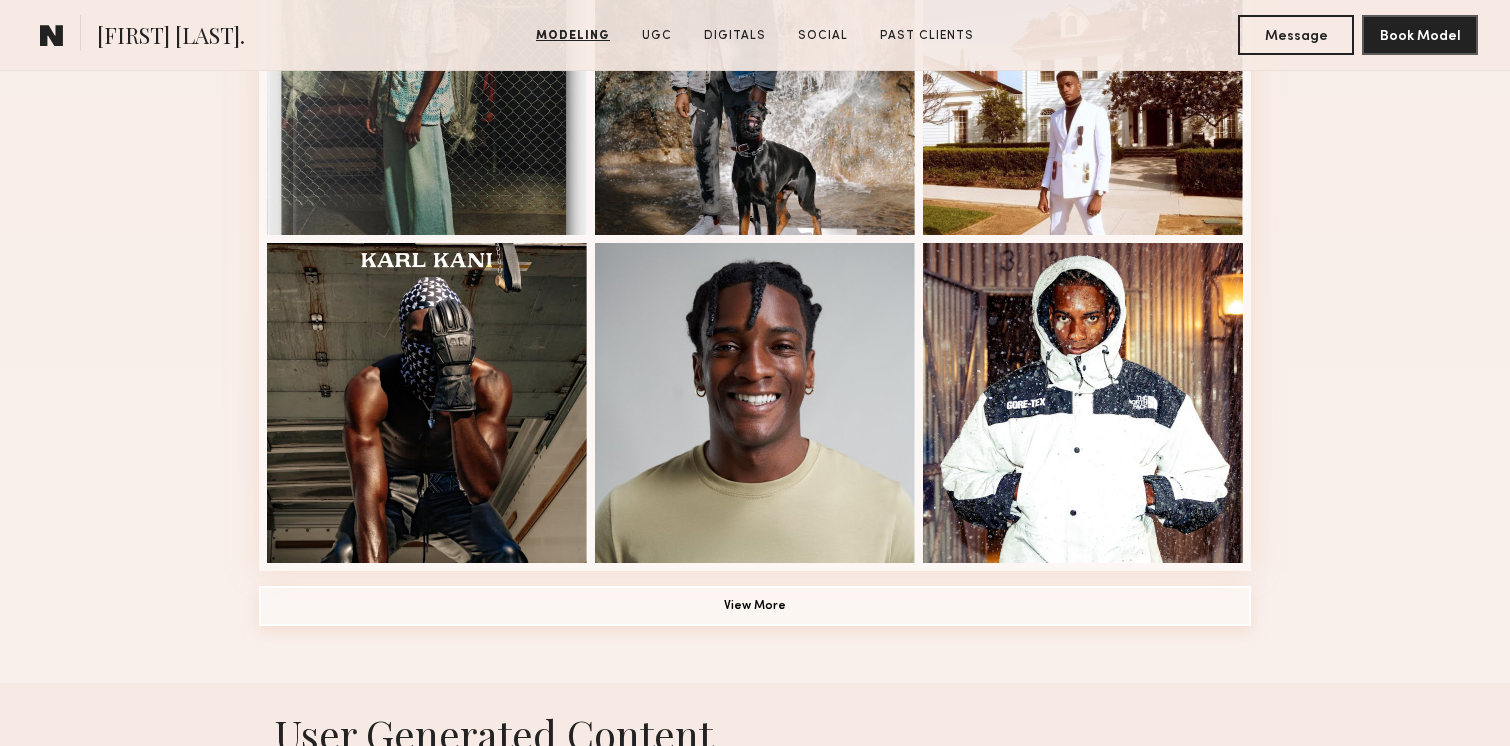 click on "View More" 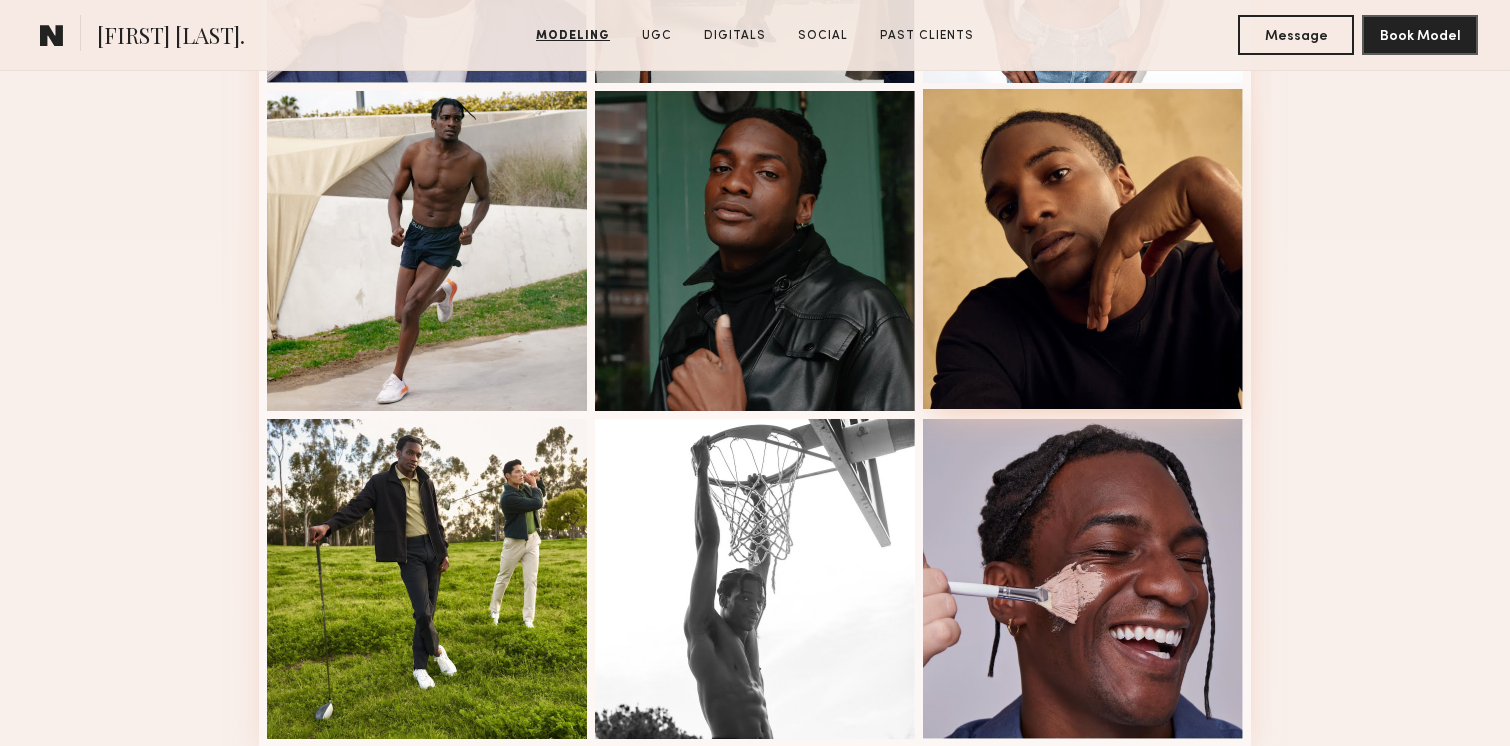 scroll, scrollTop: 2419, scrollLeft: 0, axis: vertical 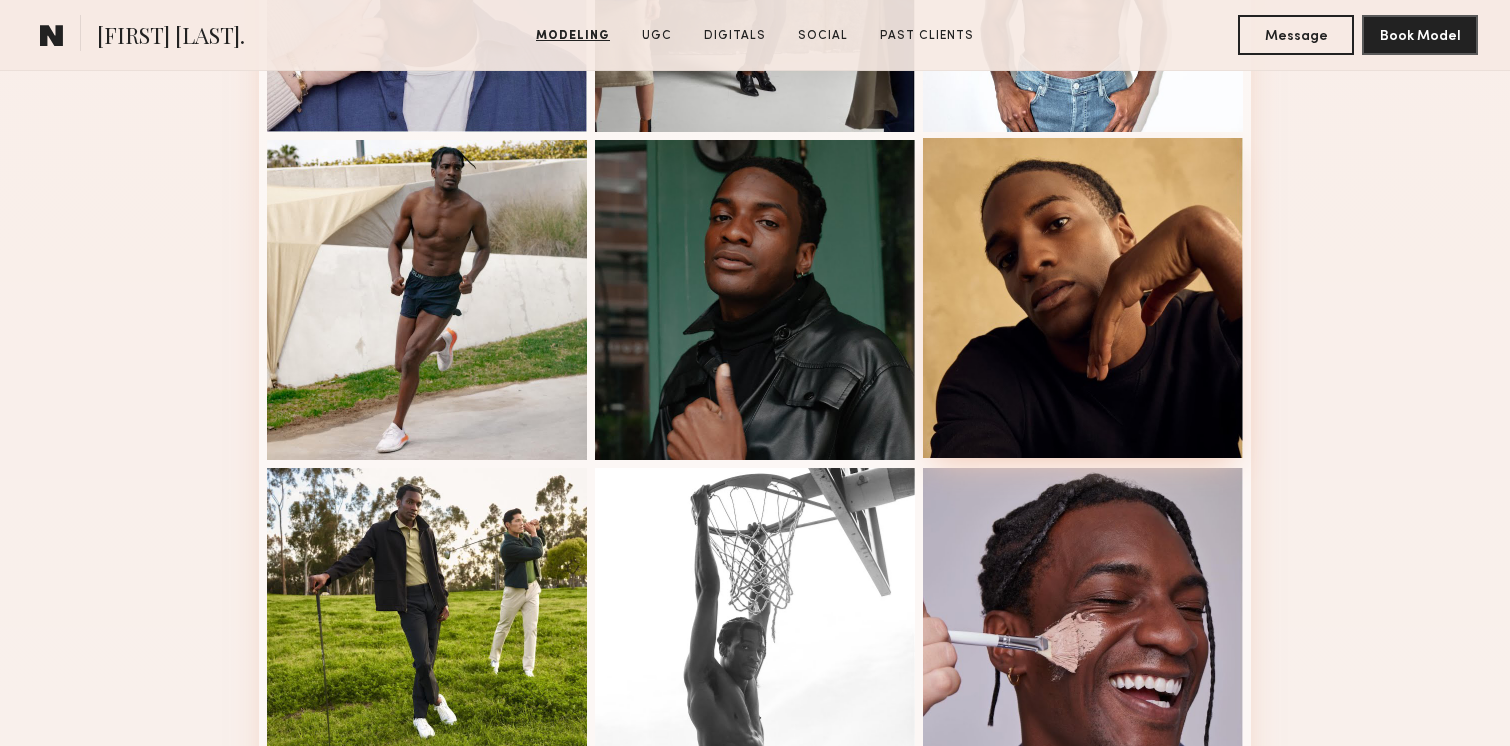 click at bounding box center [1083, 298] 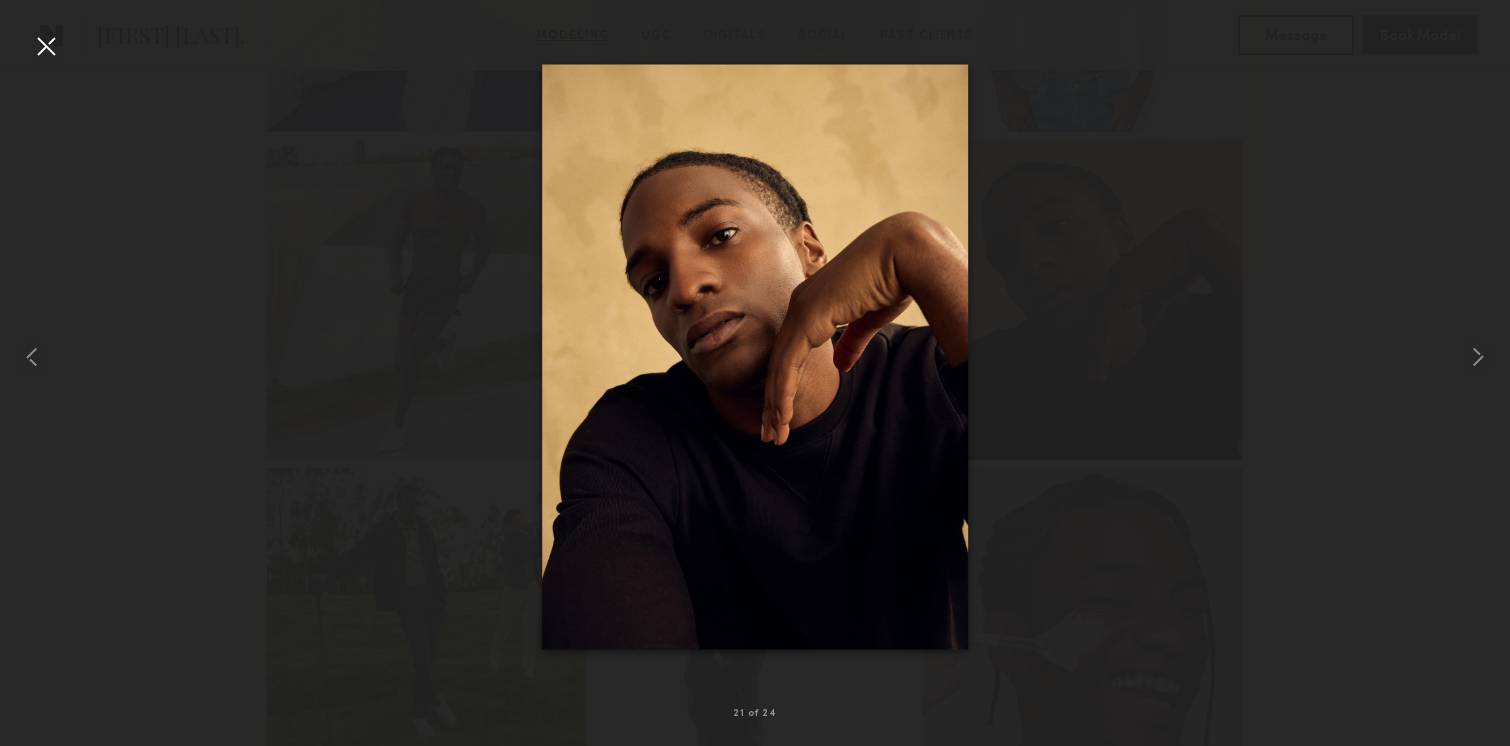 click at bounding box center (46, 46) 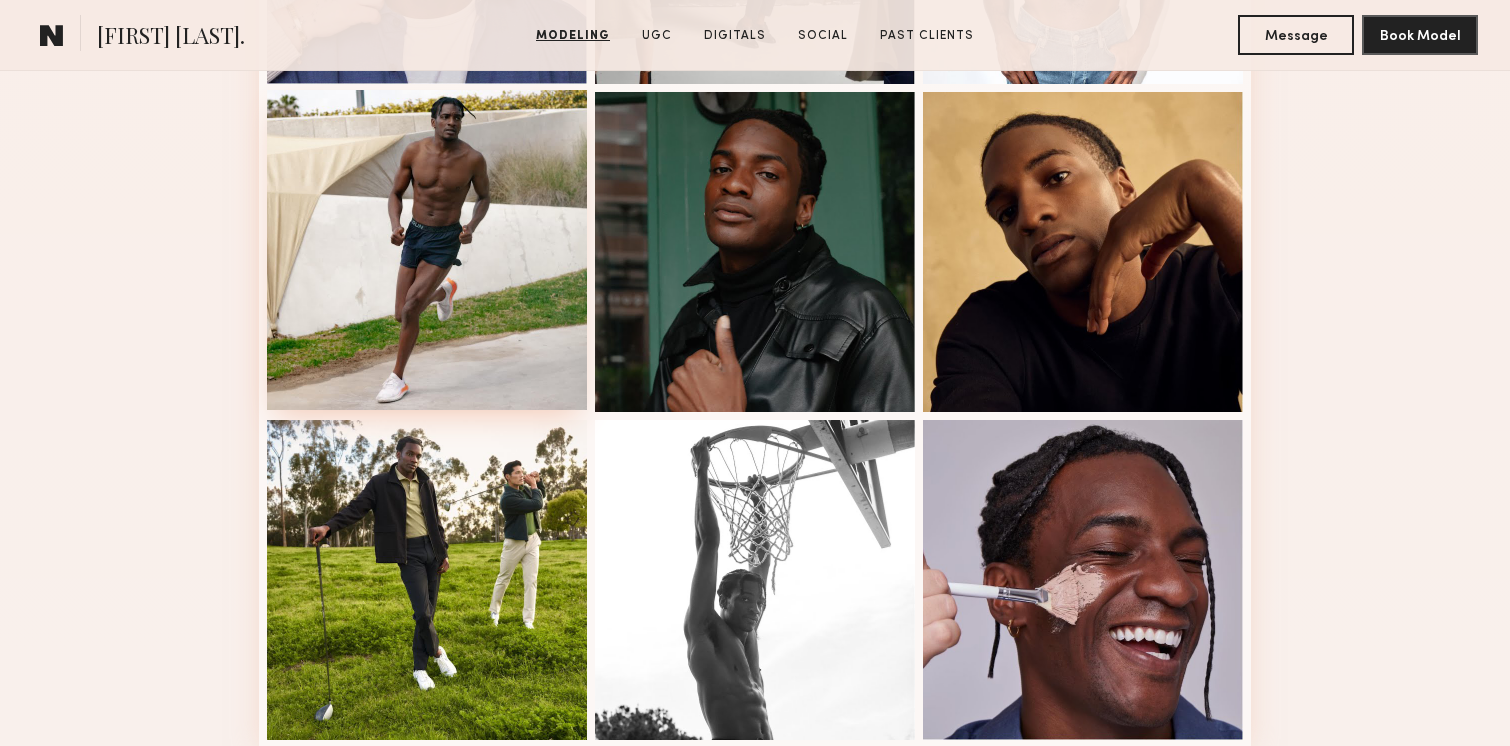 scroll, scrollTop: 2489, scrollLeft: 0, axis: vertical 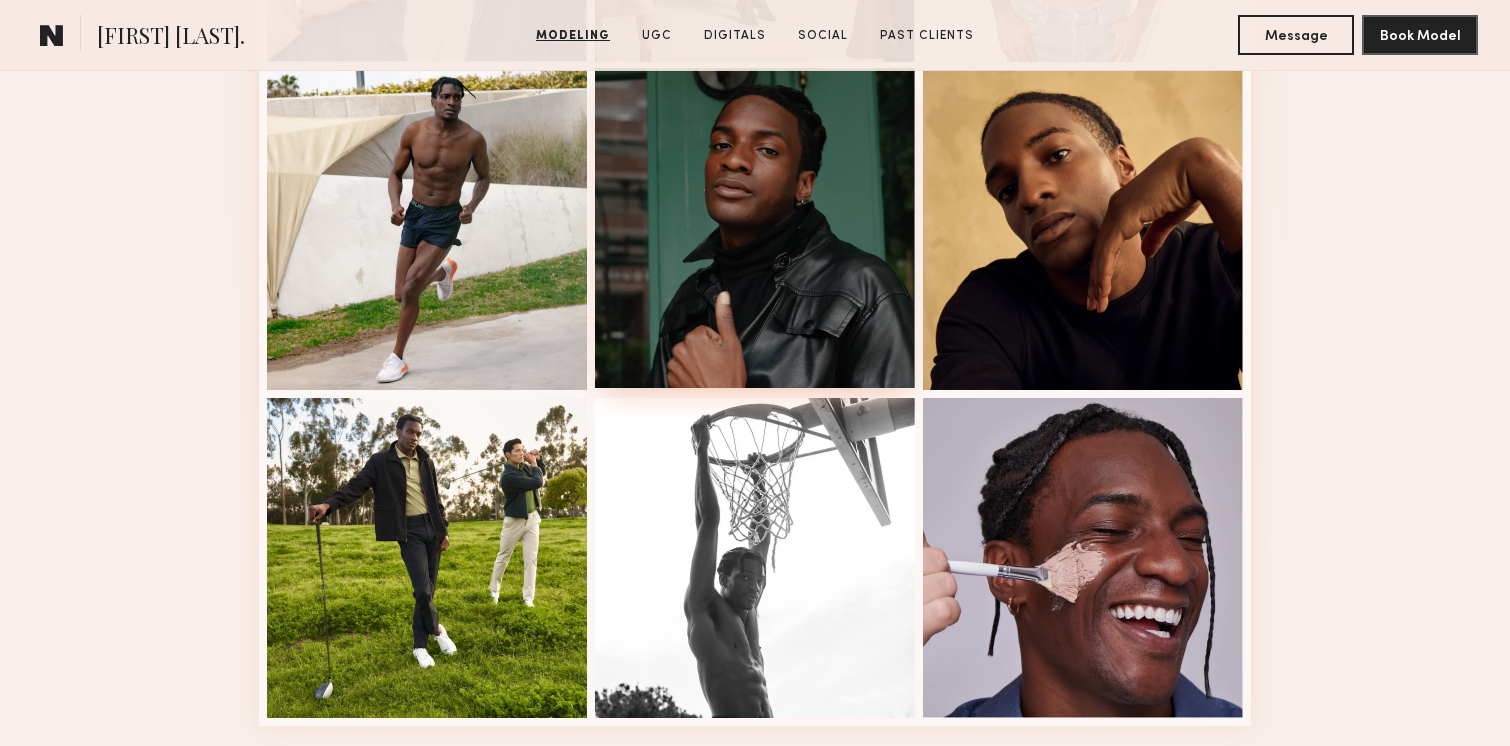 click at bounding box center (755, 228) 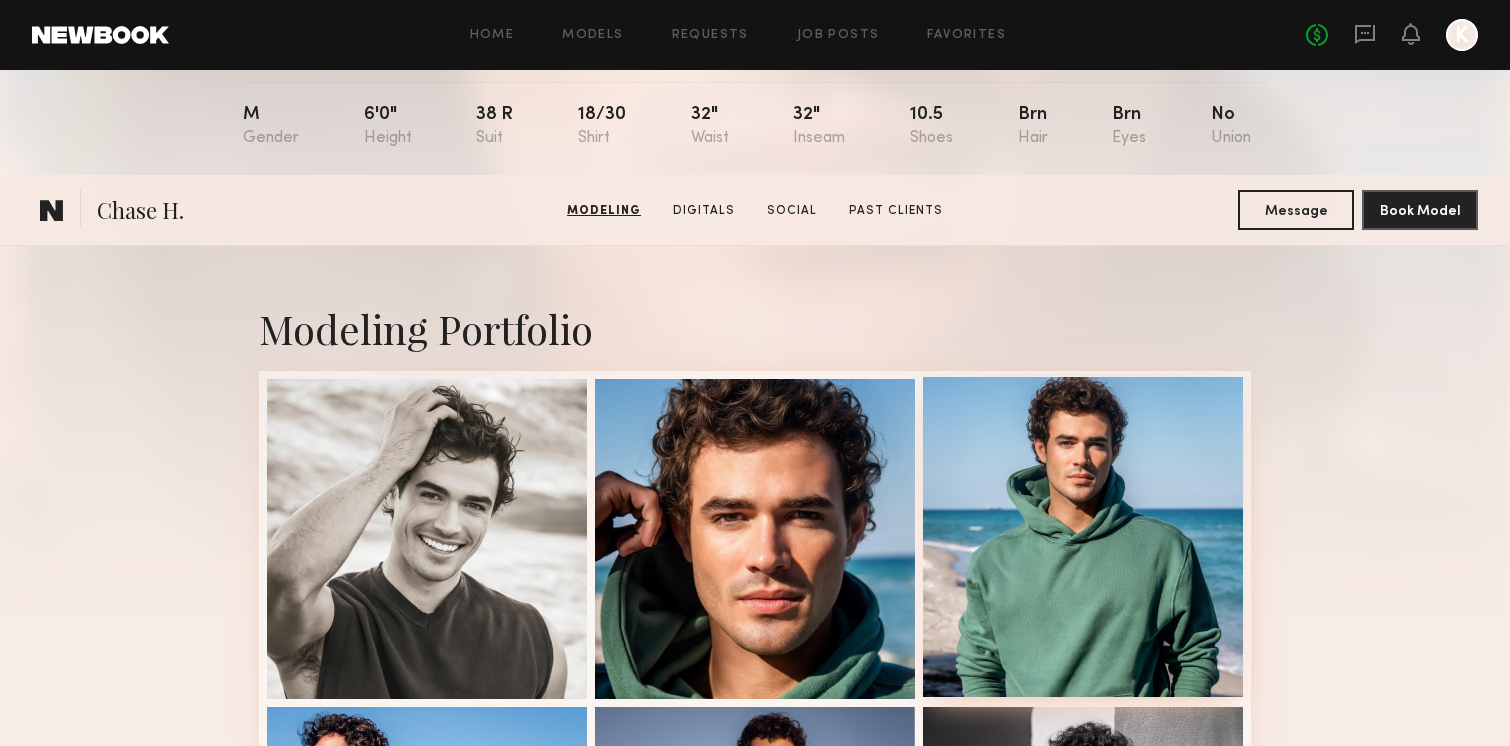 scroll, scrollTop: 0, scrollLeft: 0, axis: both 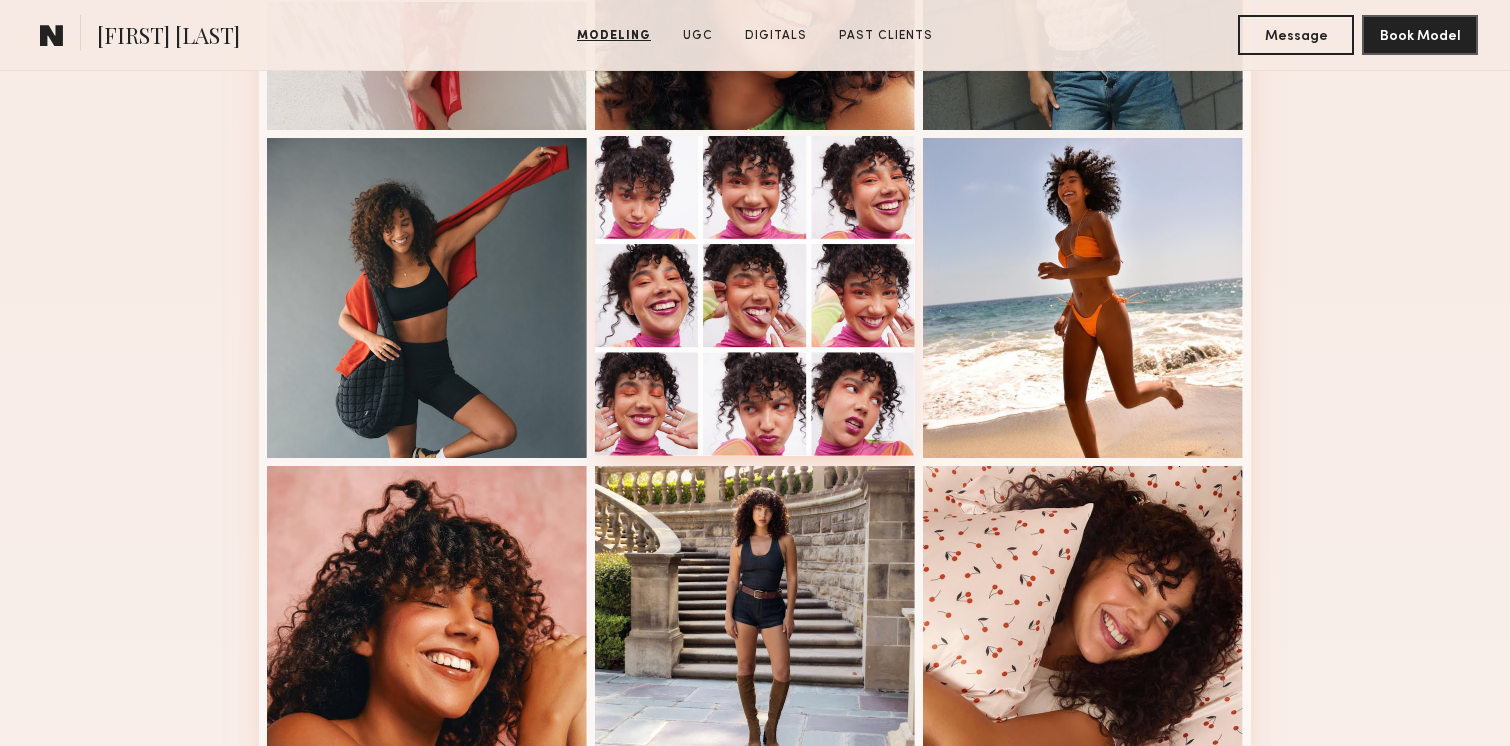 click at bounding box center (755, 296) 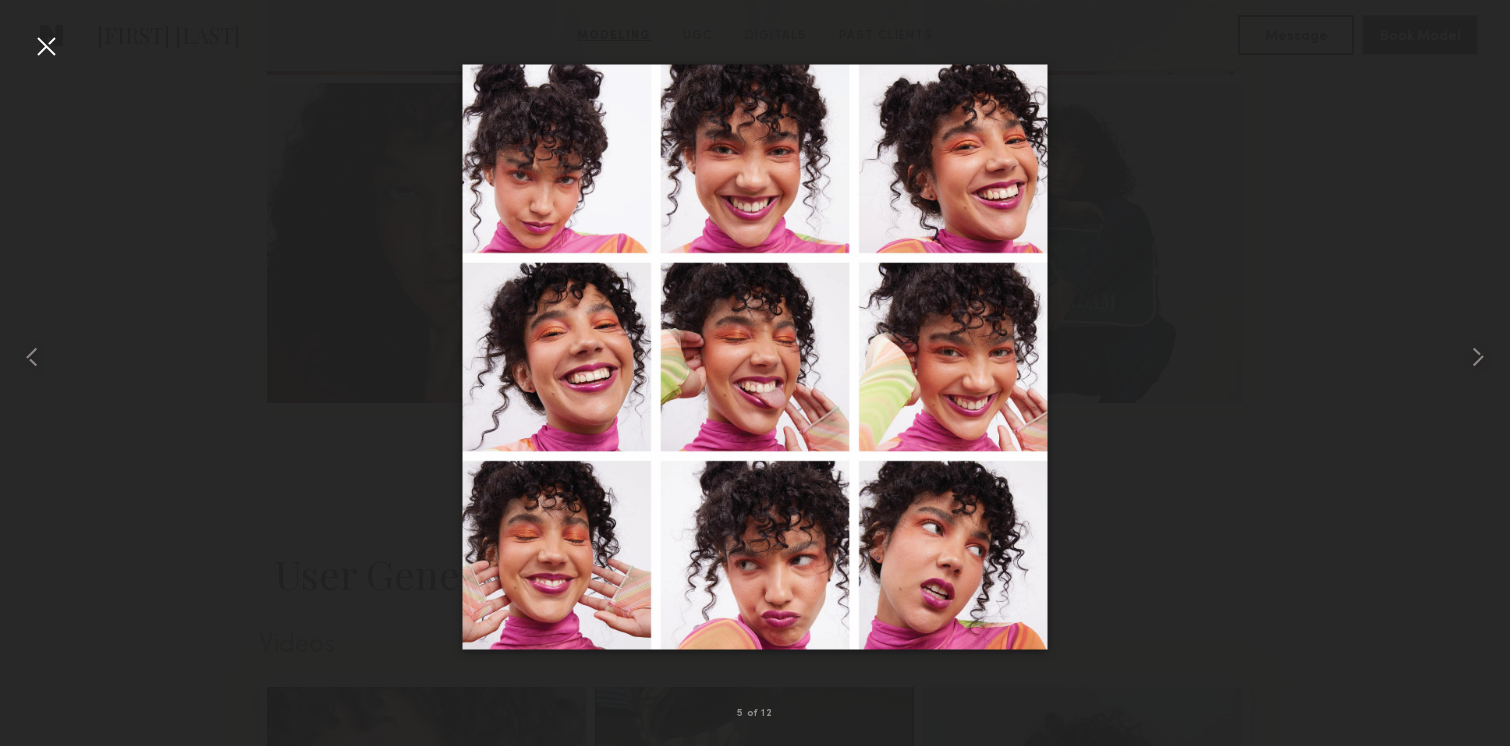 scroll, scrollTop: 1504, scrollLeft: 0, axis: vertical 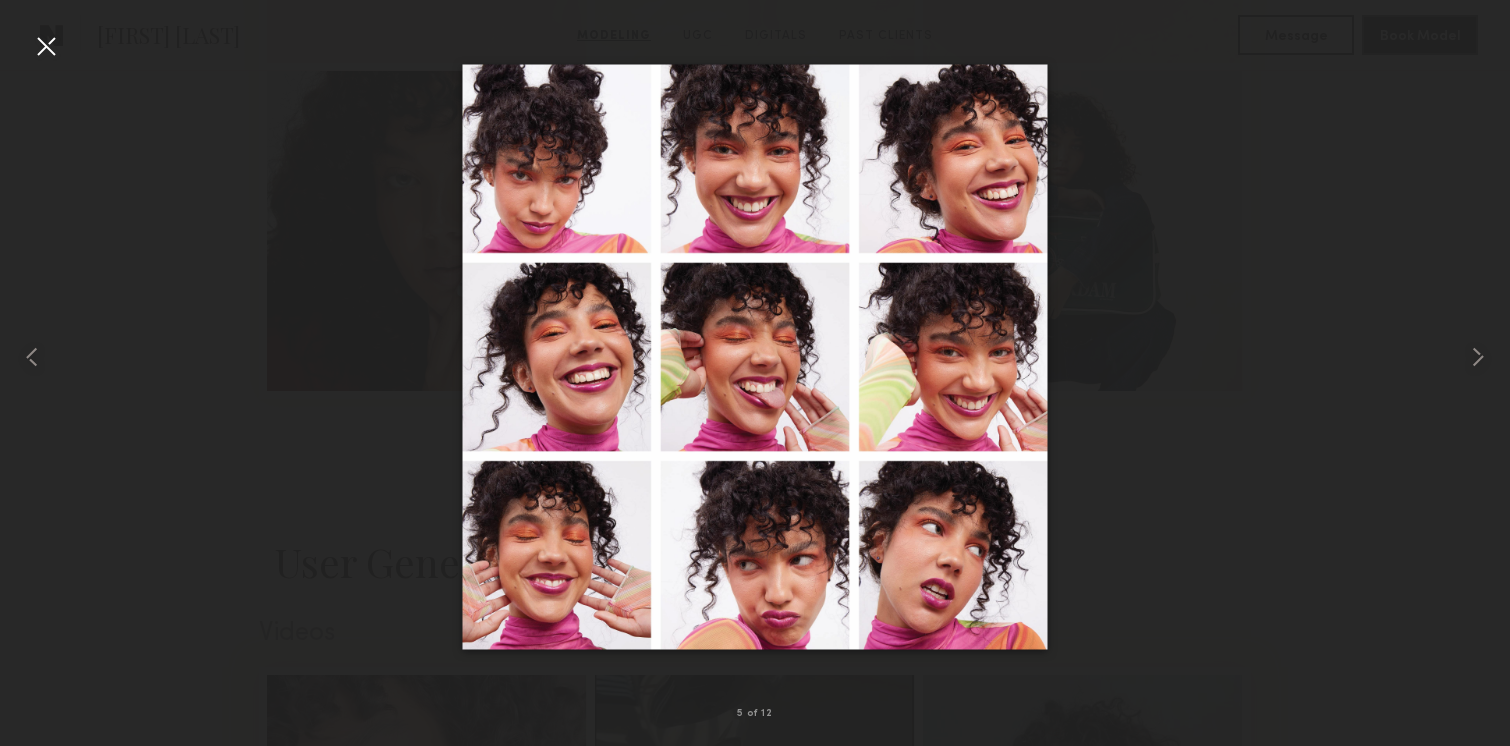 click at bounding box center [46, 46] 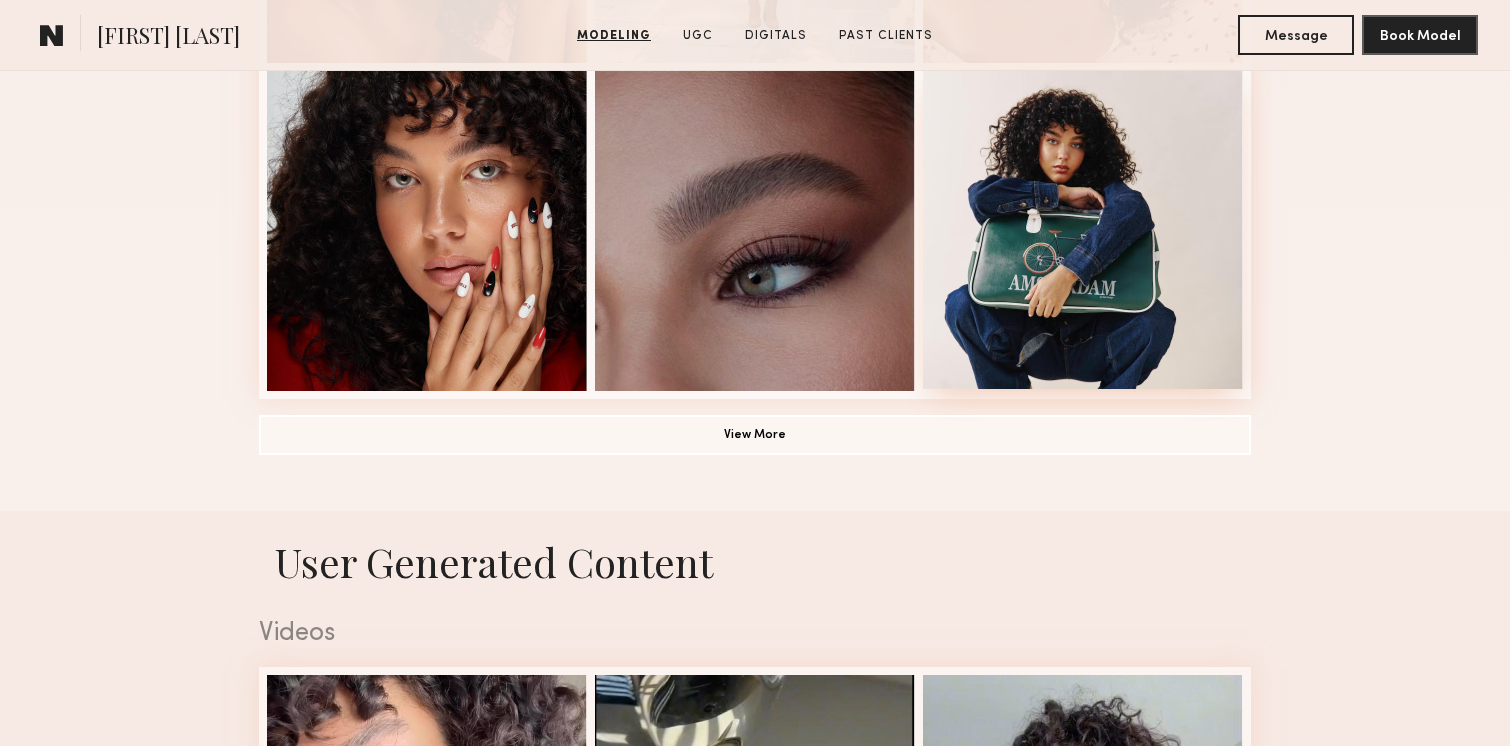click at bounding box center [1083, 229] 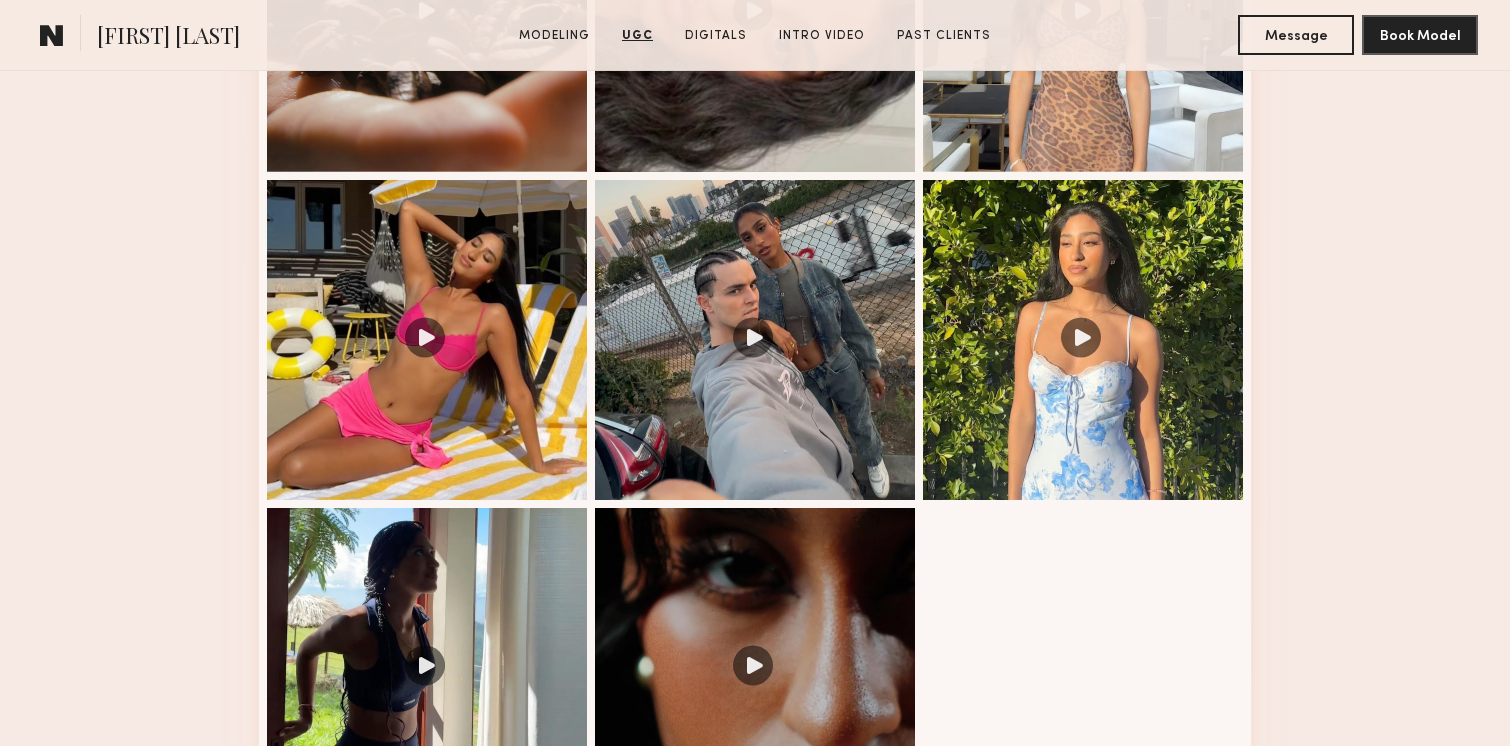 scroll, scrollTop: 2631, scrollLeft: 0, axis: vertical 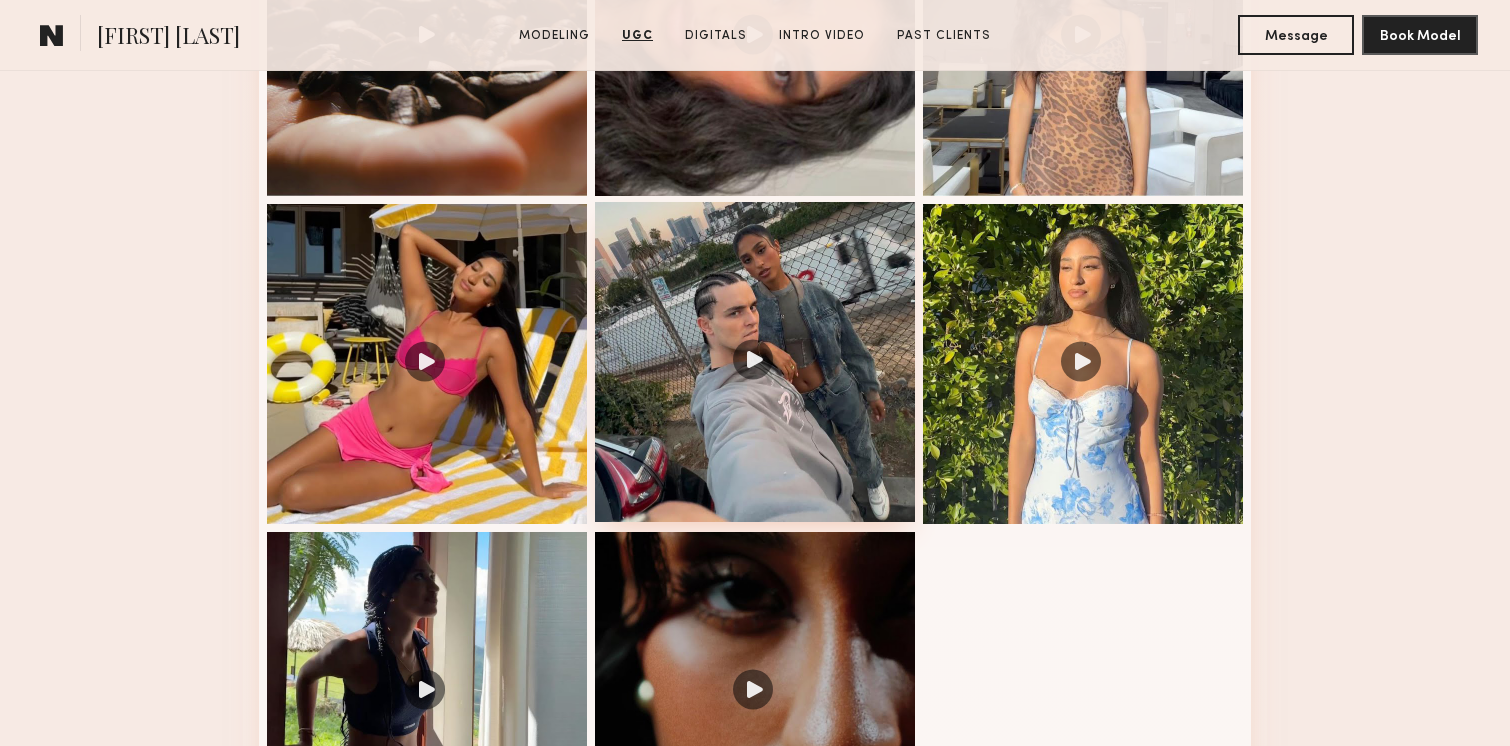 click at bounding box center (755, 362) 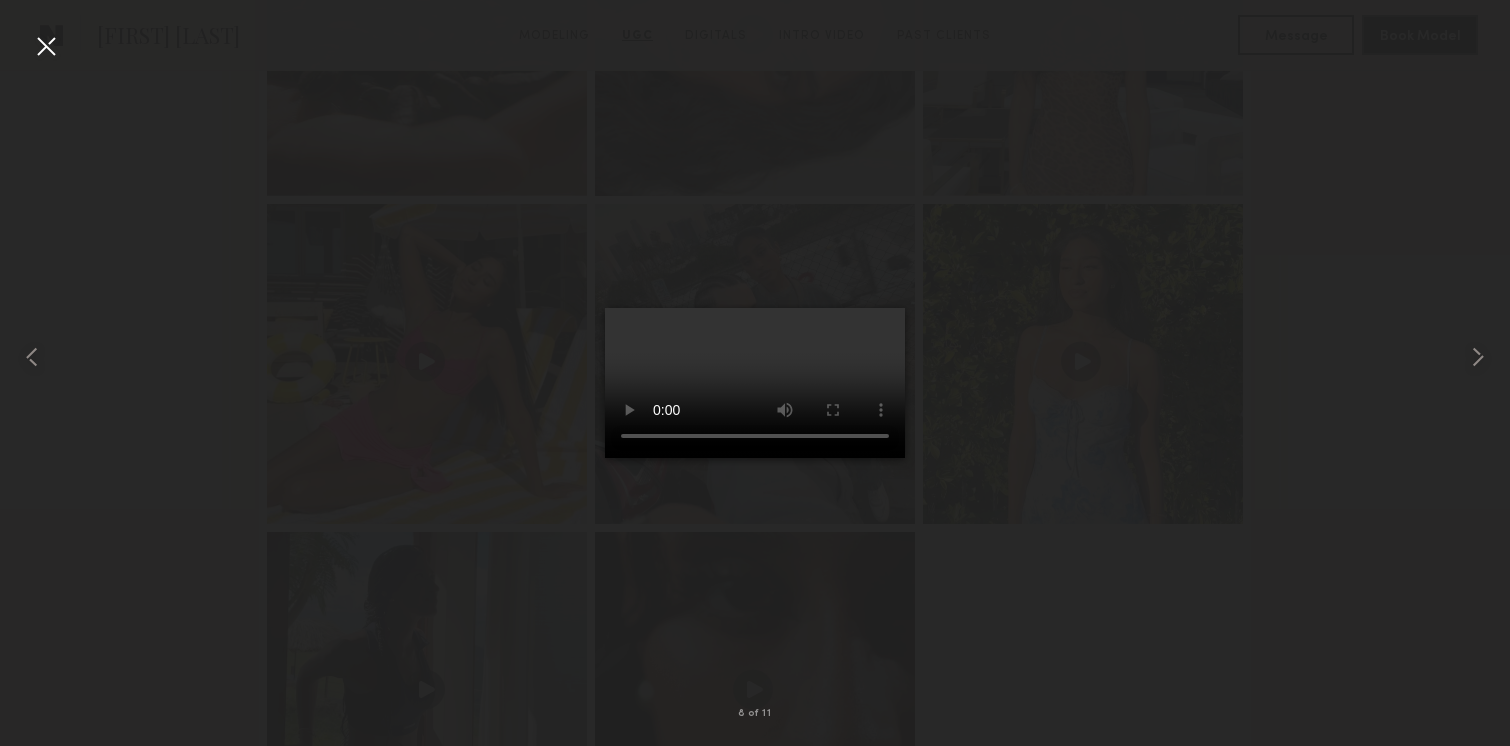 click at bounding box center (46, 46) 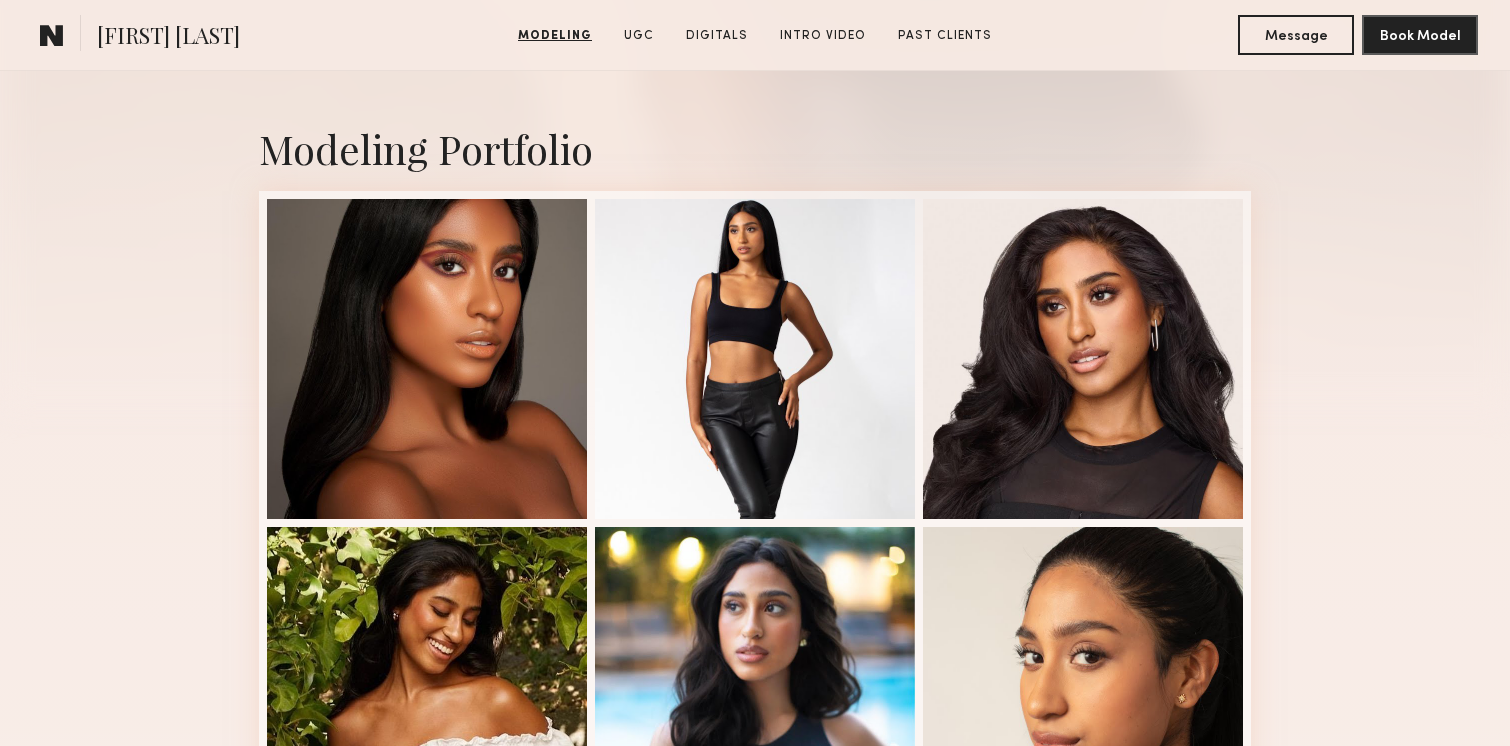 scroll, scrollTop: 0, scrollLeft: 0, axis: both 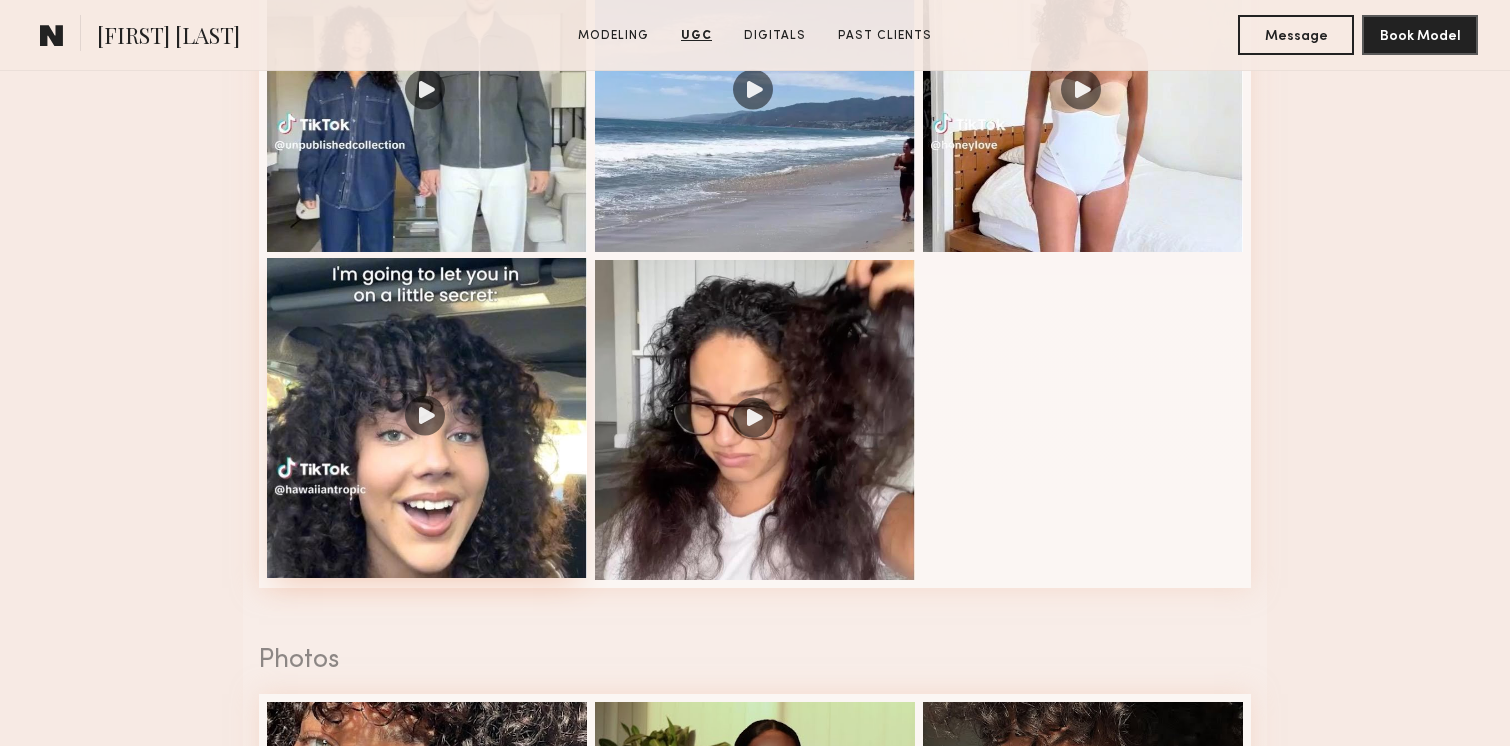 click at bounding box center [427, 418] 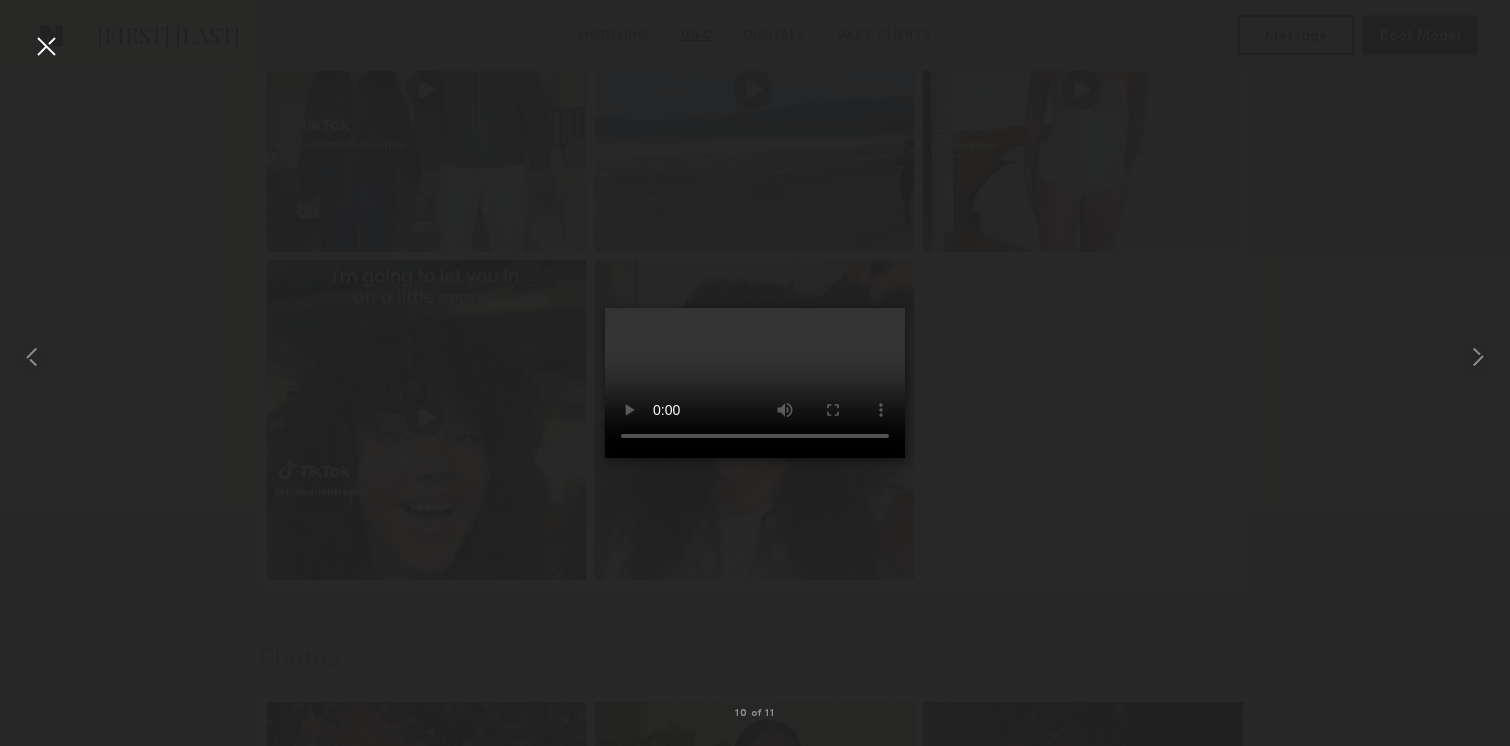click at bounding box center [46, 46] 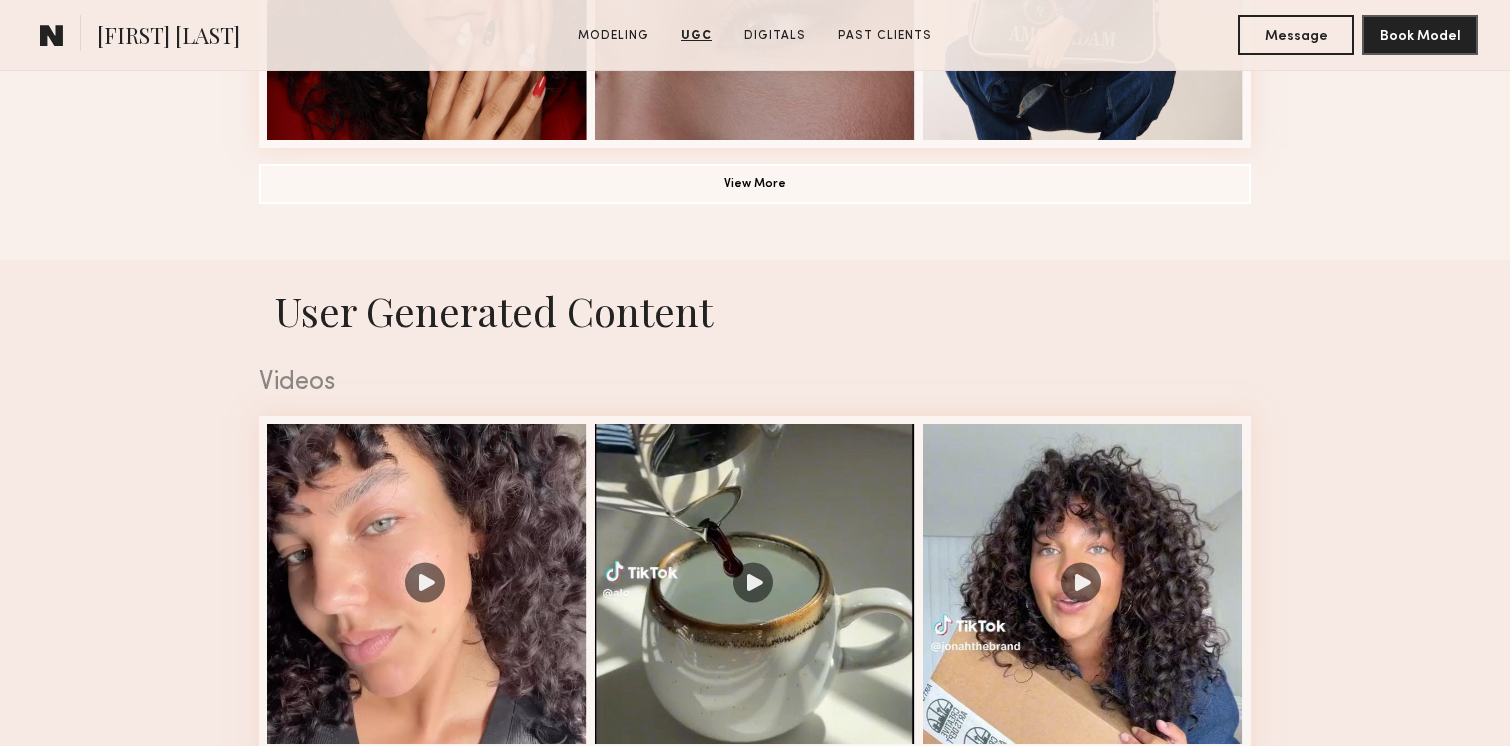 scroll, scrollTop: 1627, scrollLeft: 0, axis: vertical 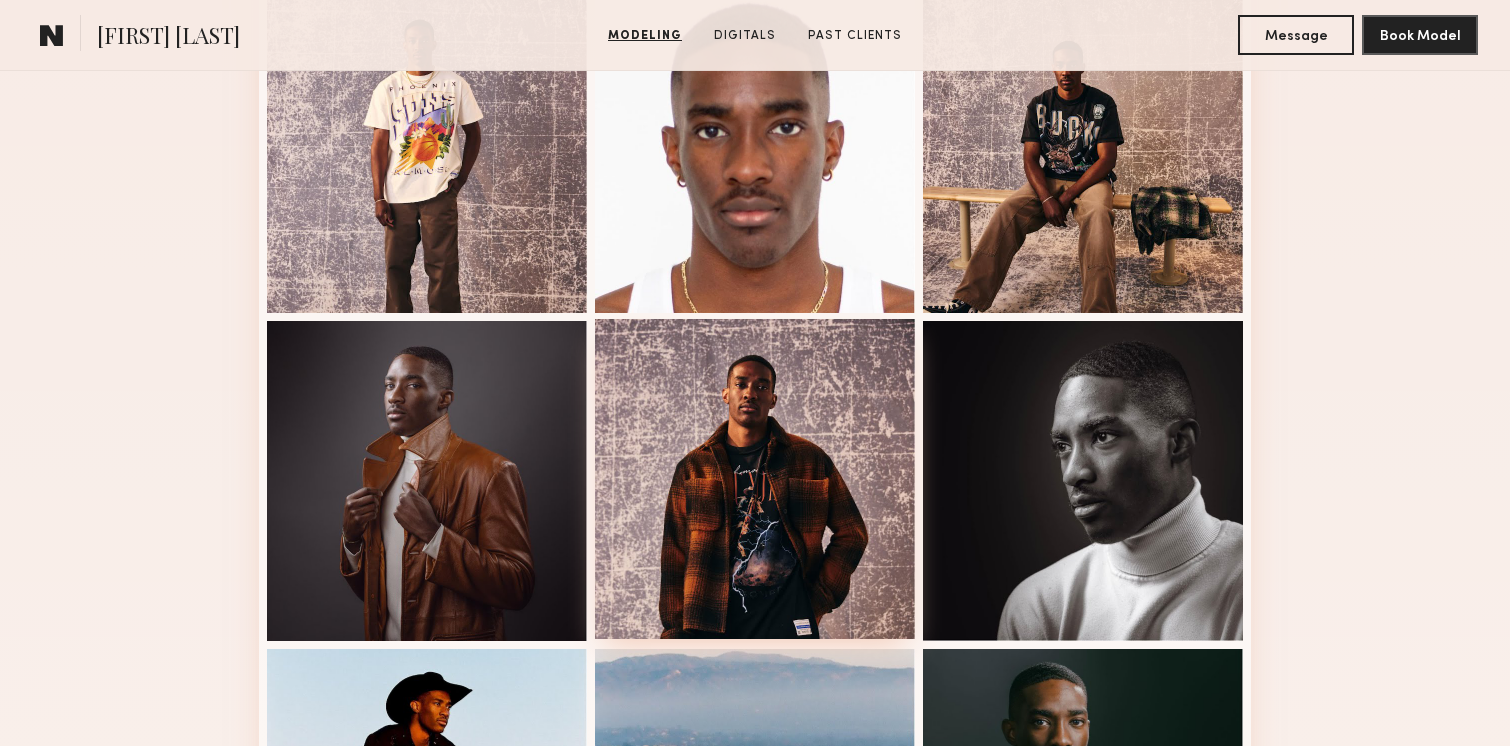 click at bounding box center (755, 479) 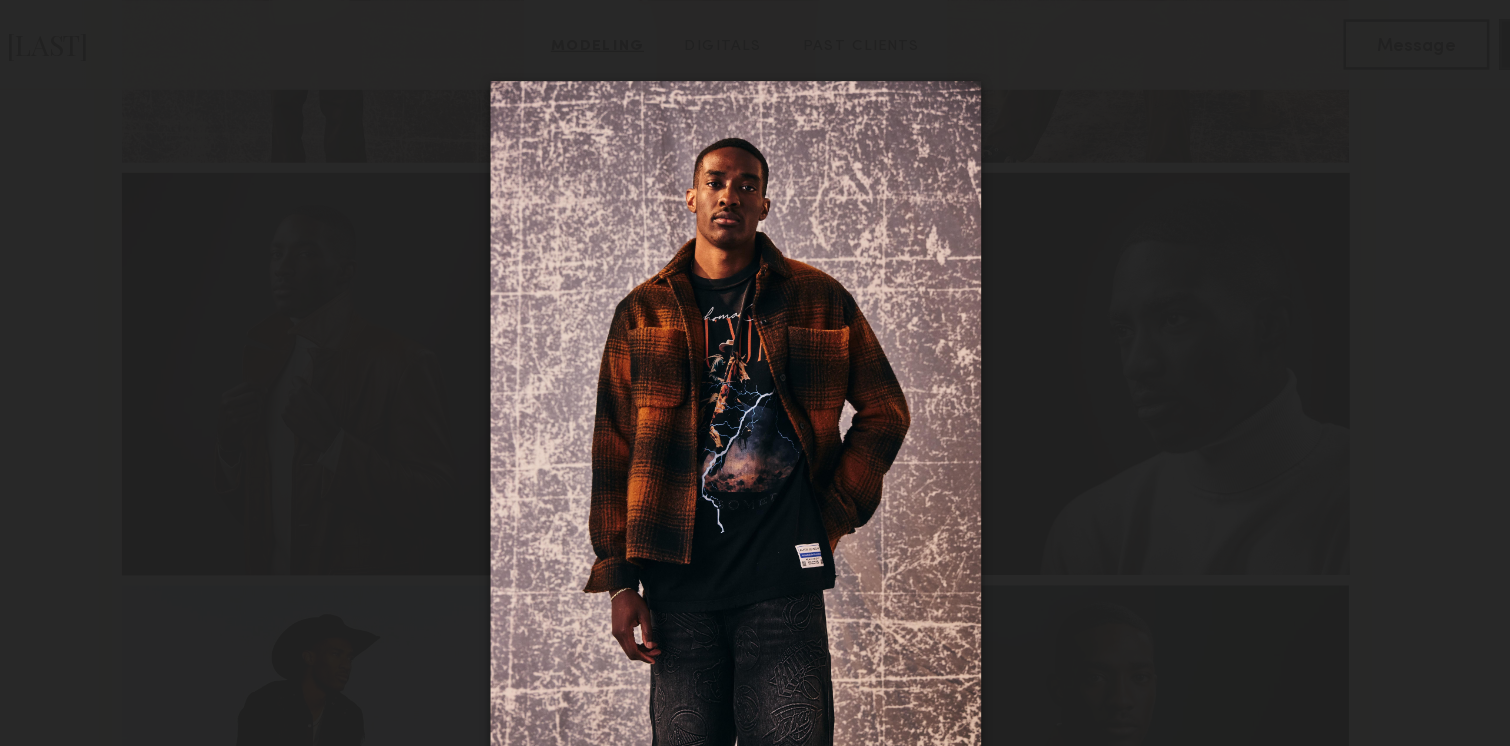 scroll, scrollTop: 1110, scrollLeft: 0, axis: vertical 